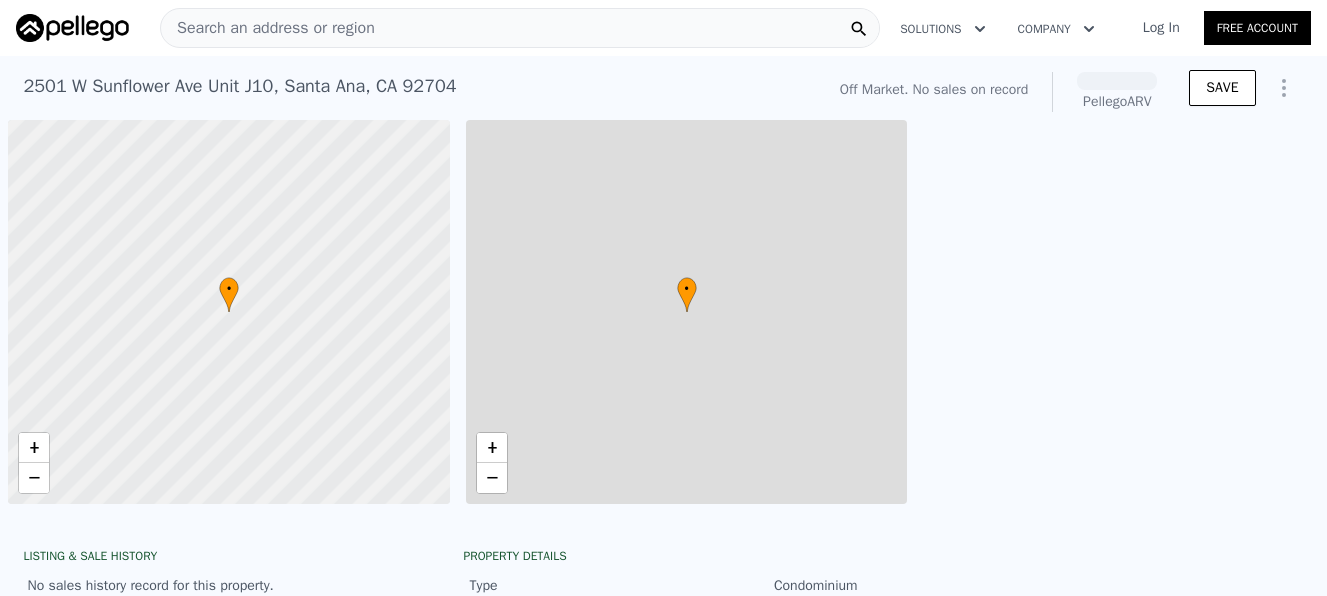 scroll, scrollTop: 0, scrollLeft: 0, axis: both 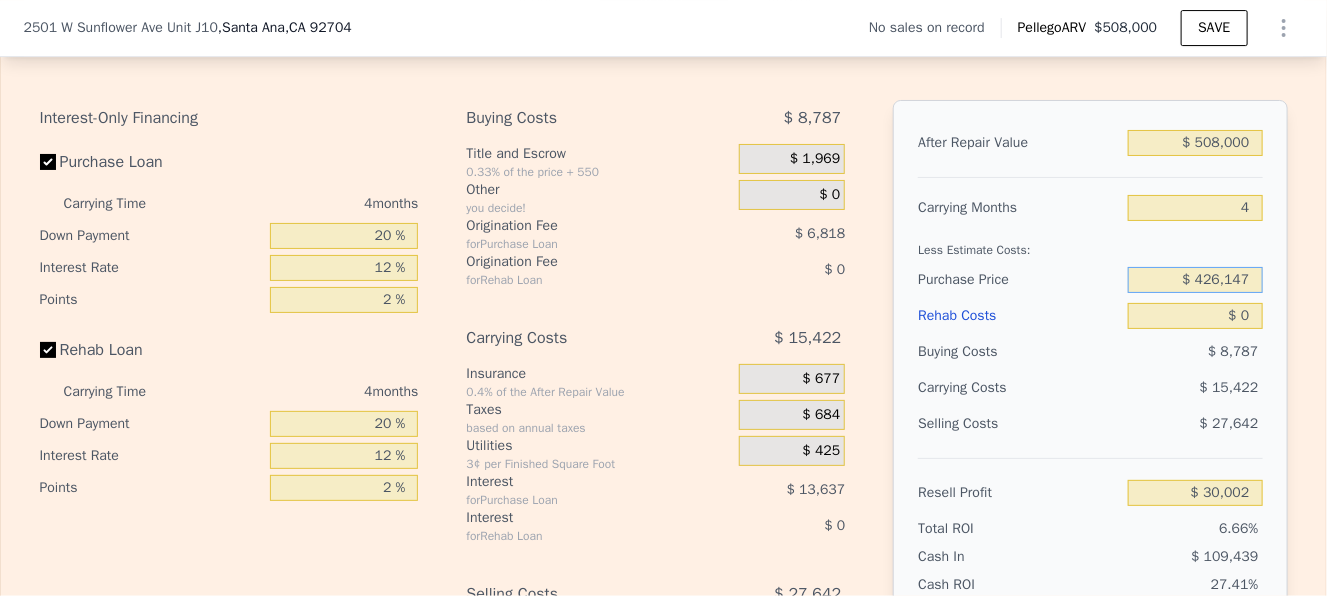 drag, startPoint x: 1159, startPoint y: 305, endPoint x: 1286, endPoint y: 303, distance: 127.01575 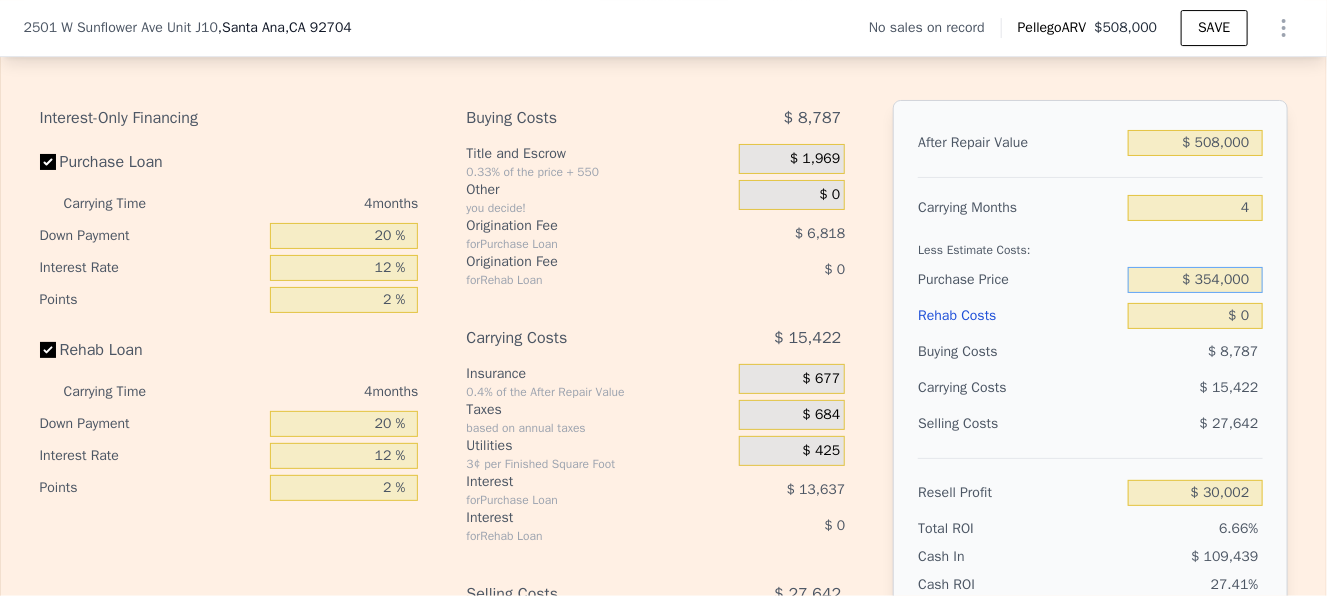 type on "$ 354,000" 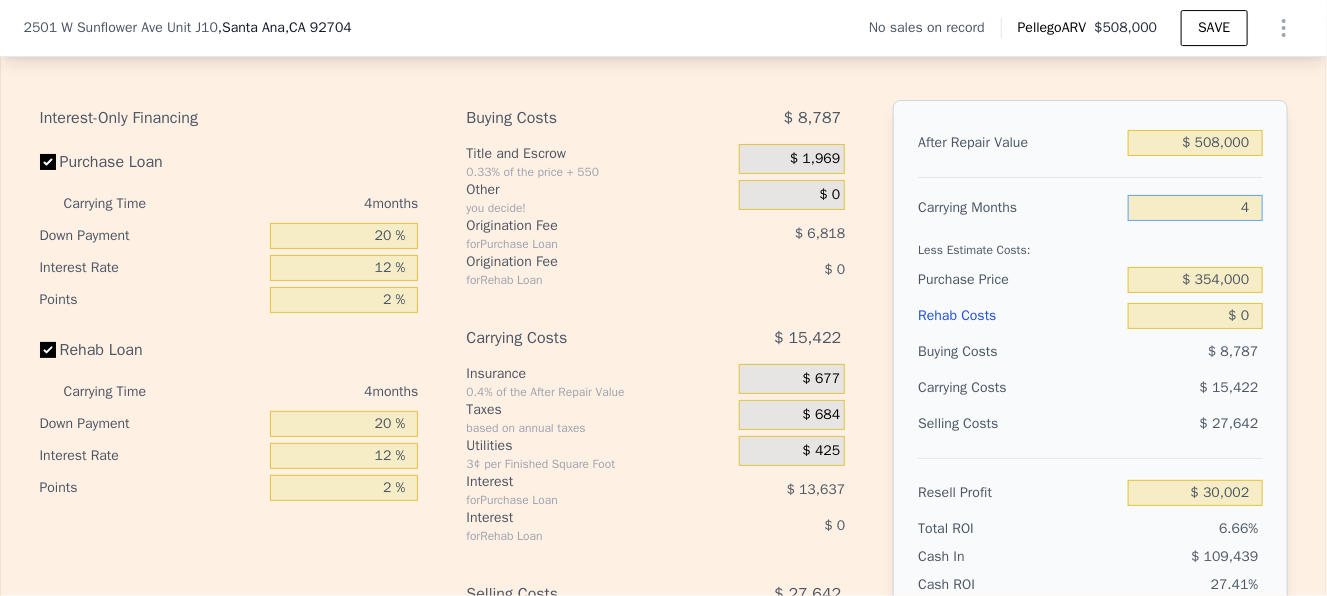 click on "4" at bounding box center (1195, 208) 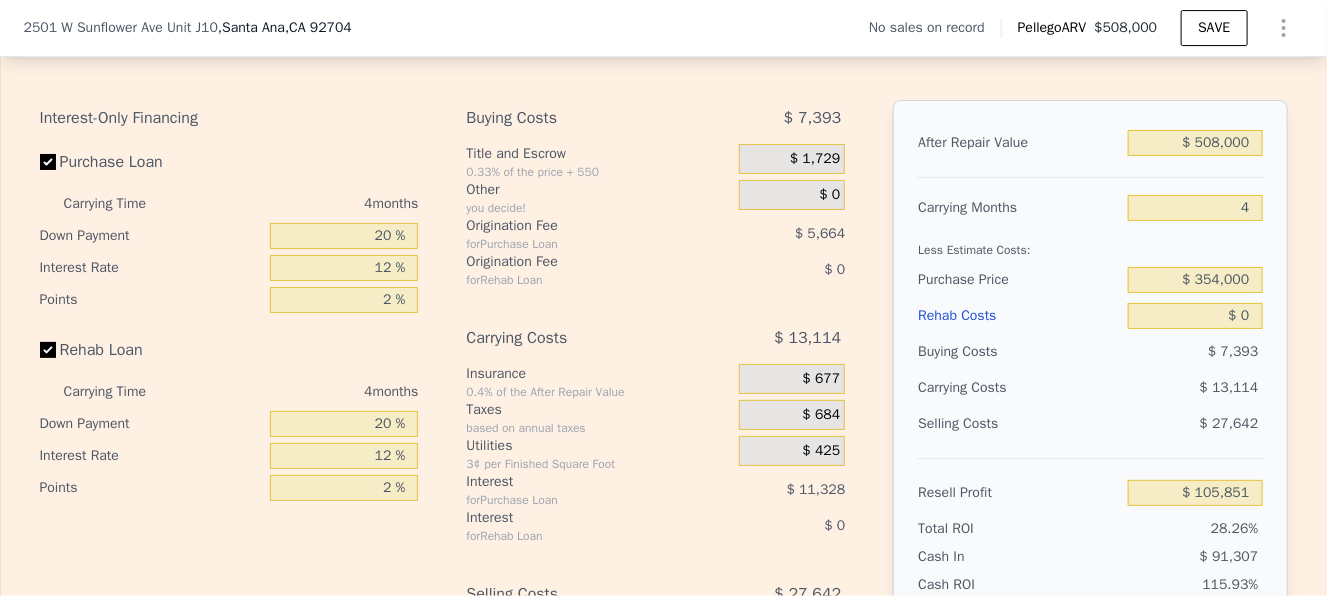 click on "Buying Costs $ 7,393" at bounding box center (1090, 352) 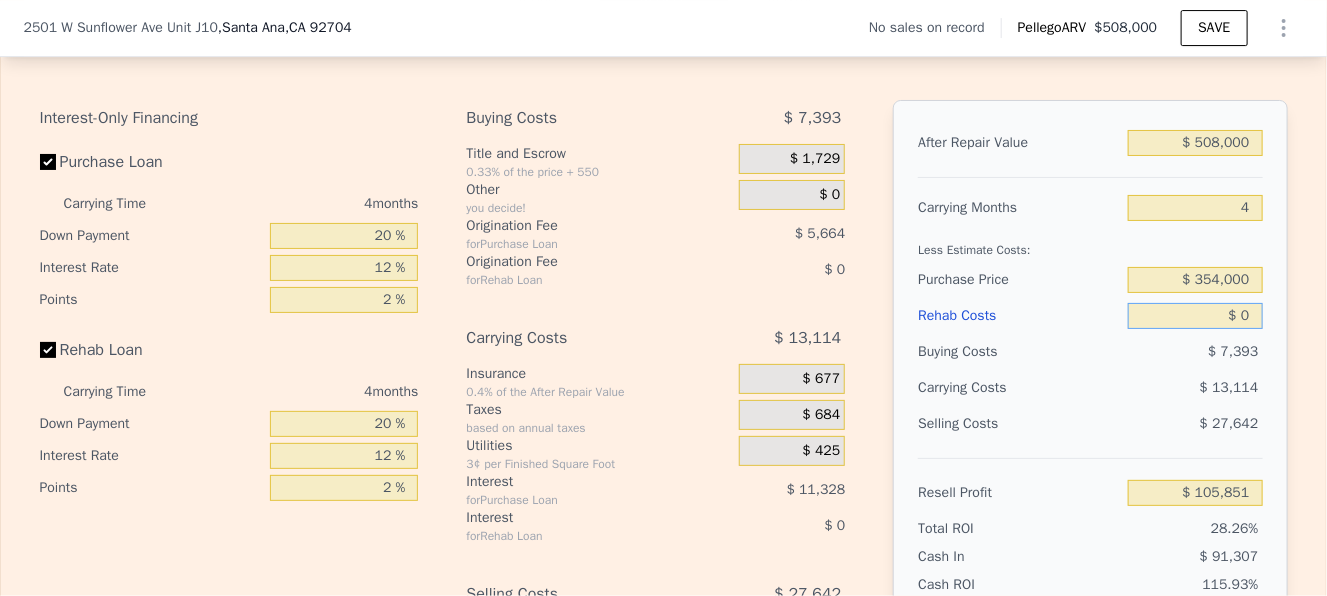 click on "$ 0" at bounding box center (1195, 316) 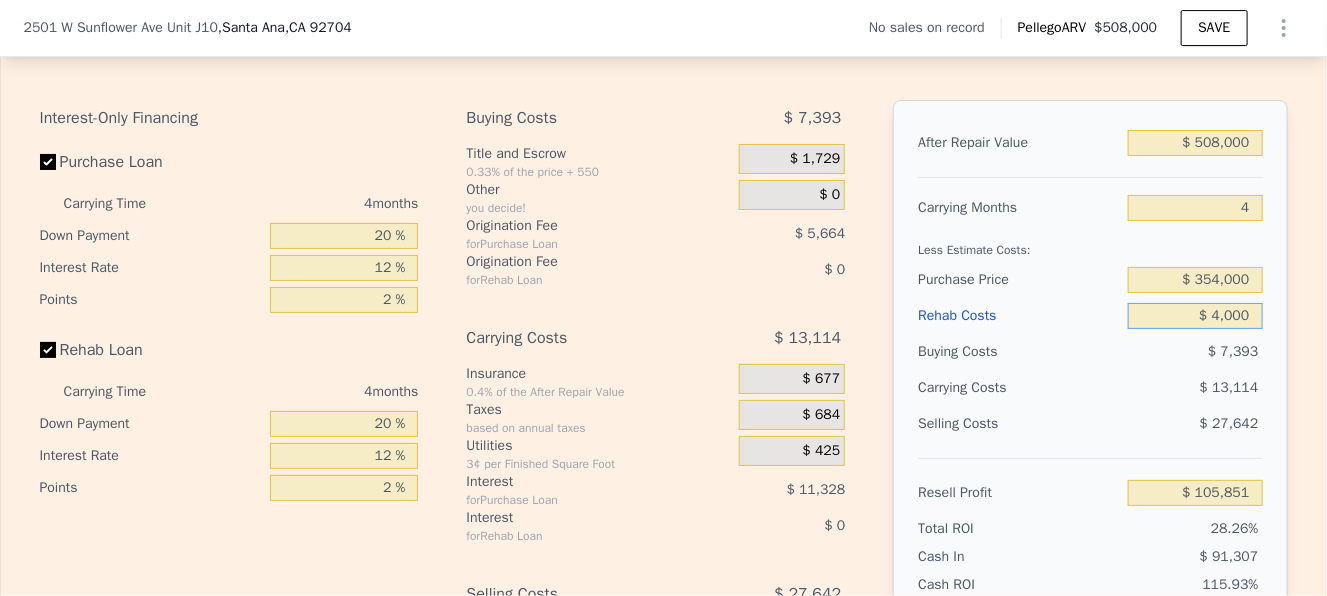 type on "$ 40,000" 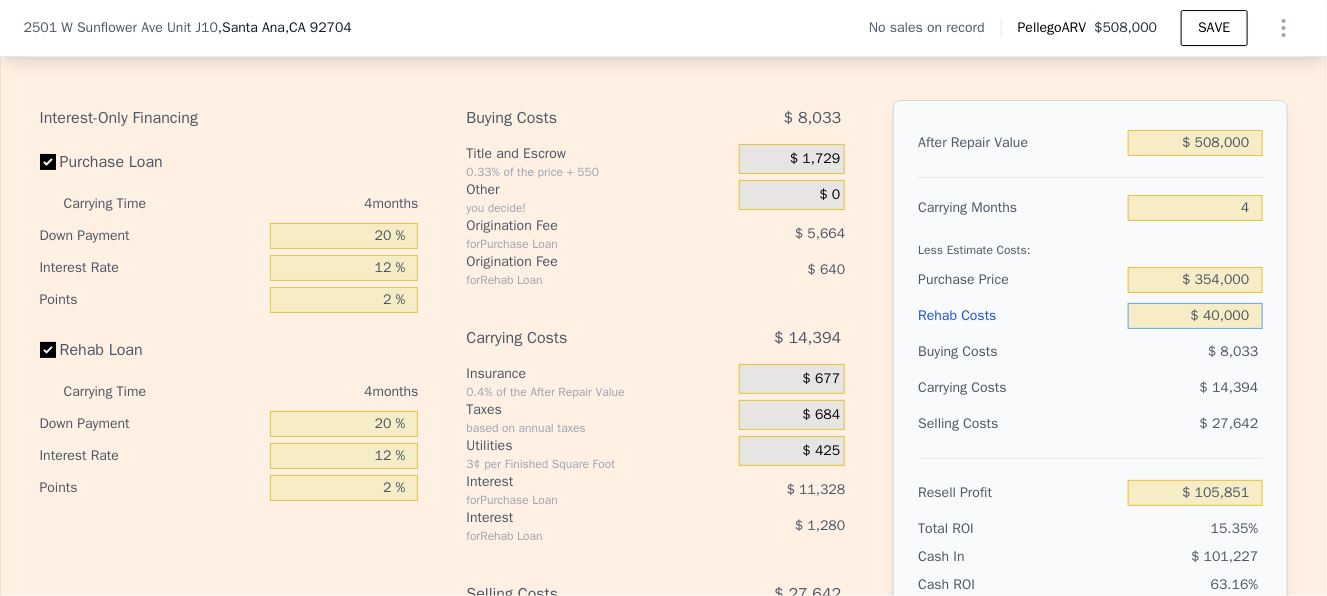 type on "$ 63,931" 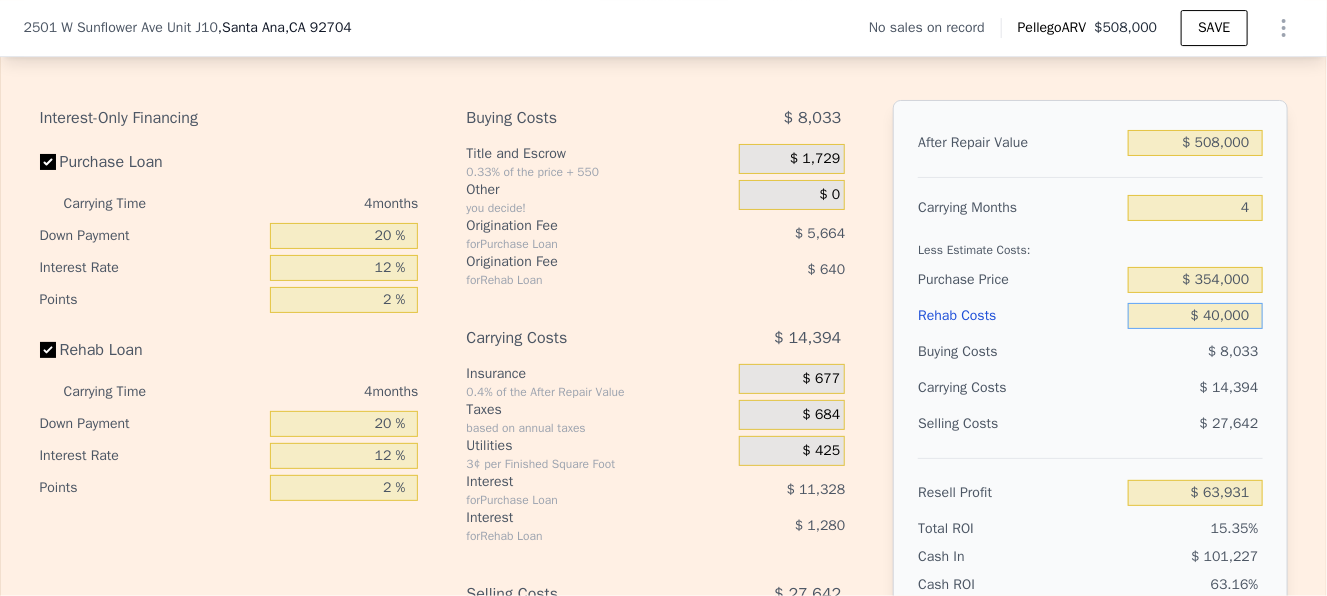 type on "$ 40,000" 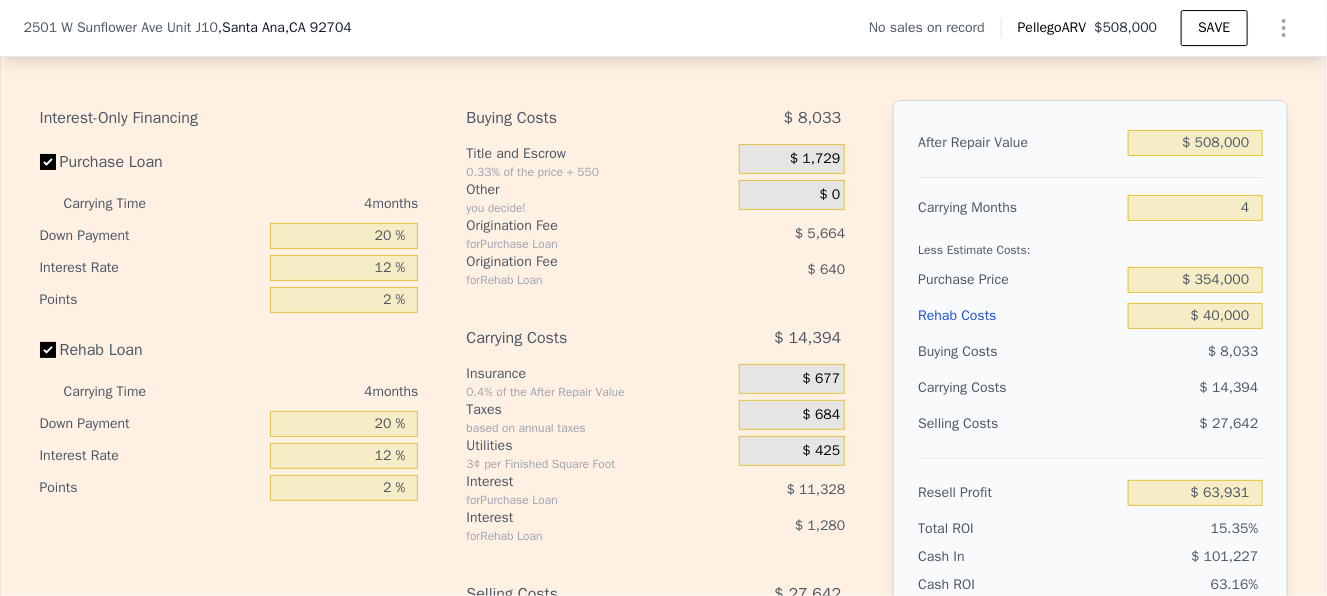click on "Buying Costs" at bounding box center [1019, 352] 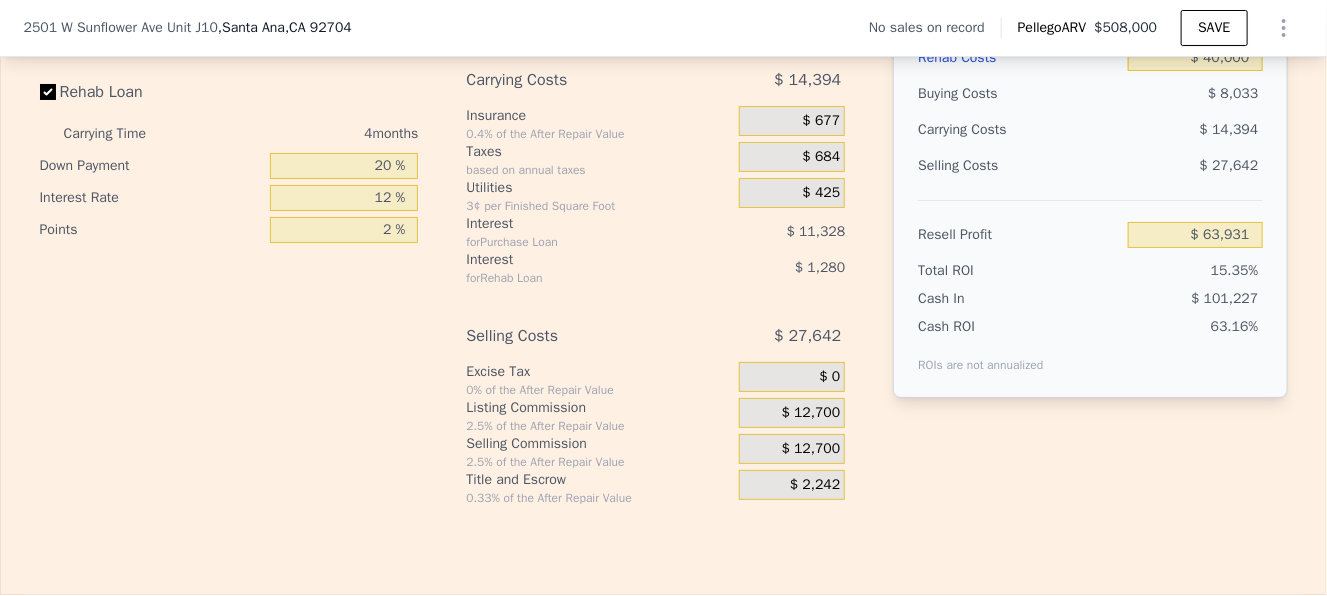 scroll, scrollTop: 3292, scrollLeft: 0, axis: vertical 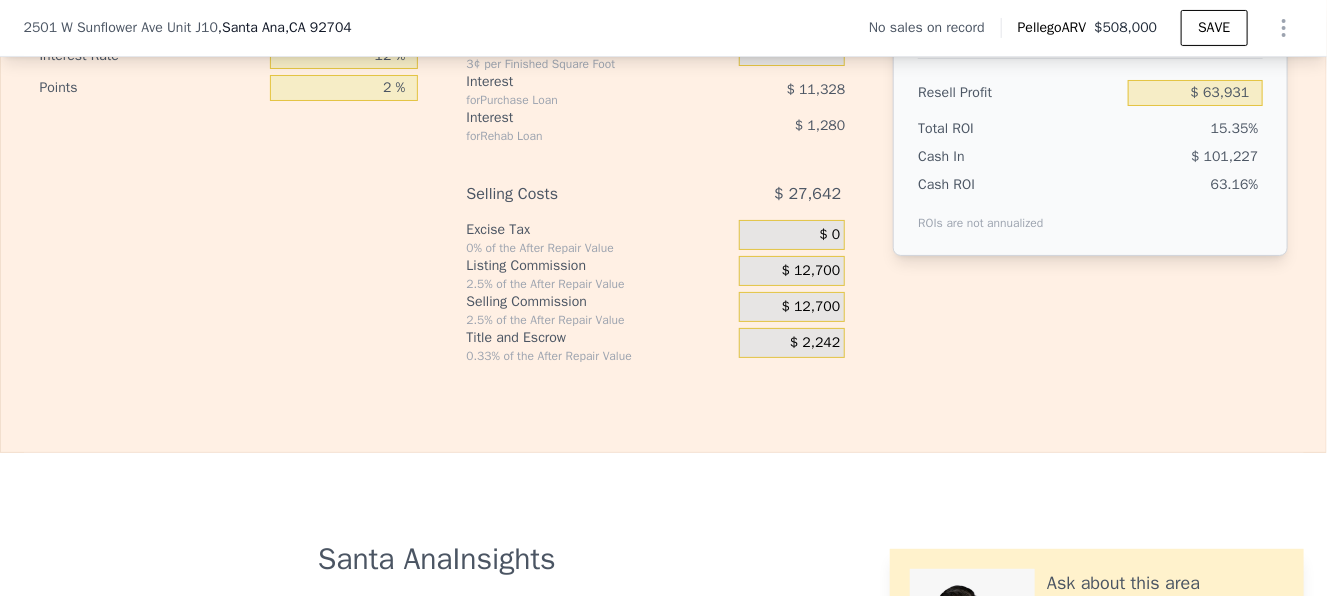click on "$ 12,700" at bounding box center (811, 307) 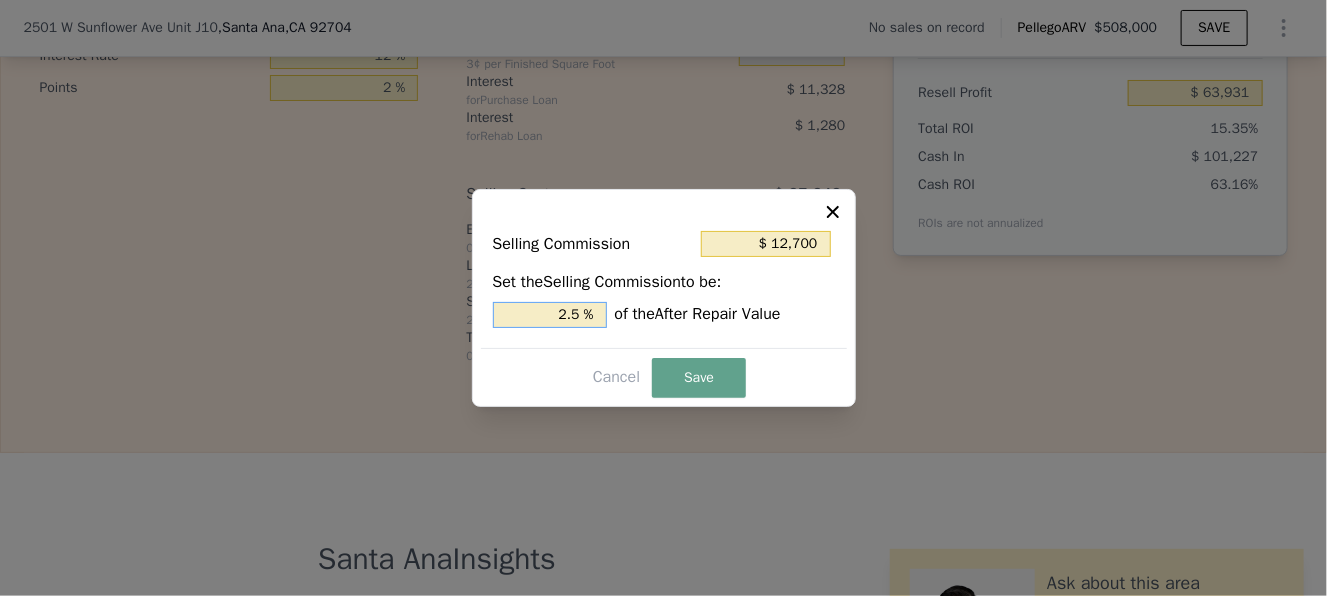 drag, startPoint x: 516, startPoint y: 321, endPoint x: 699, endPoint y: 318, distance: 183.02458 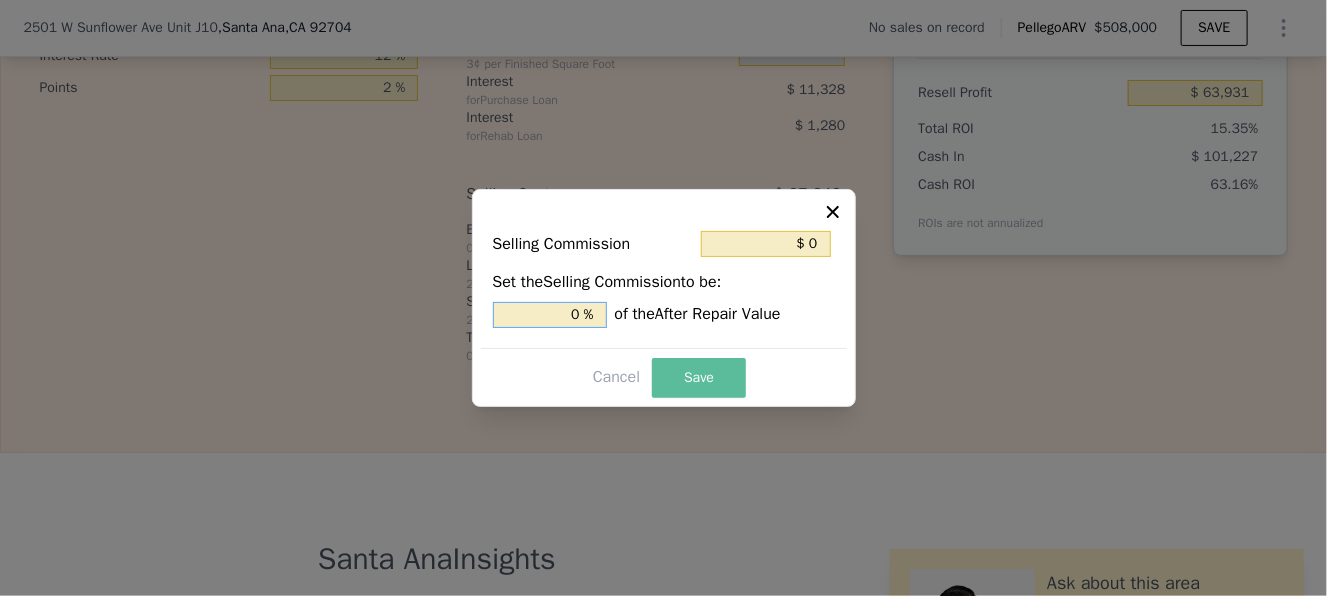 type on "0 %" 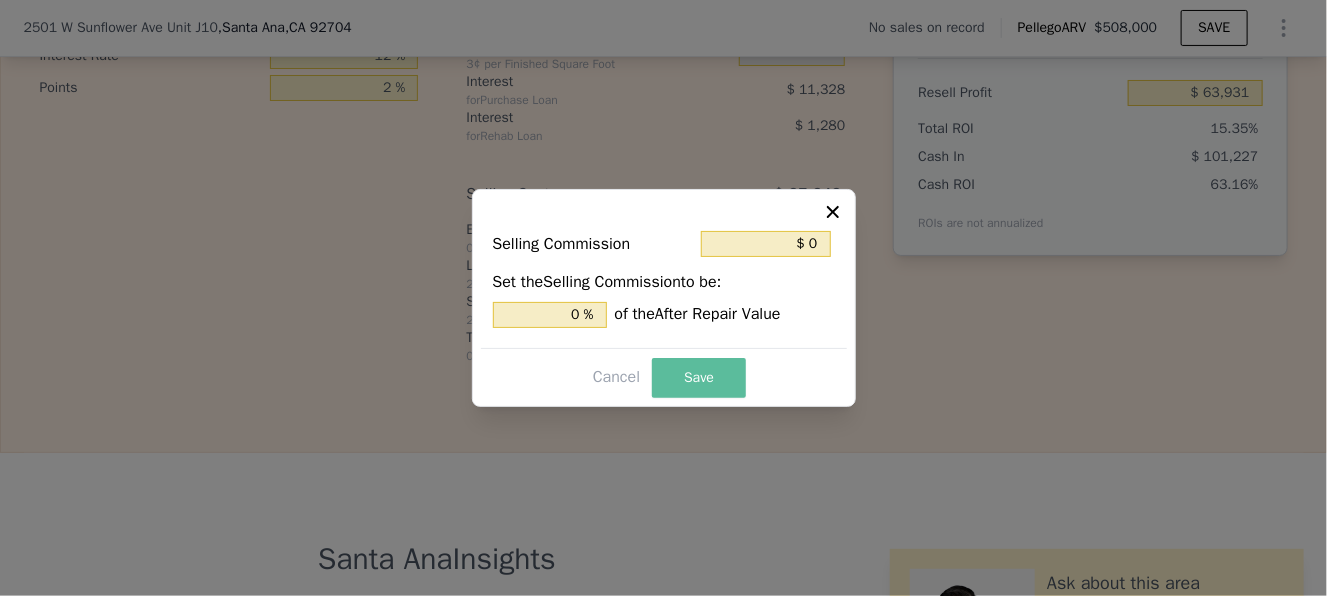 click on "Save" at bounding box center [699, 378] 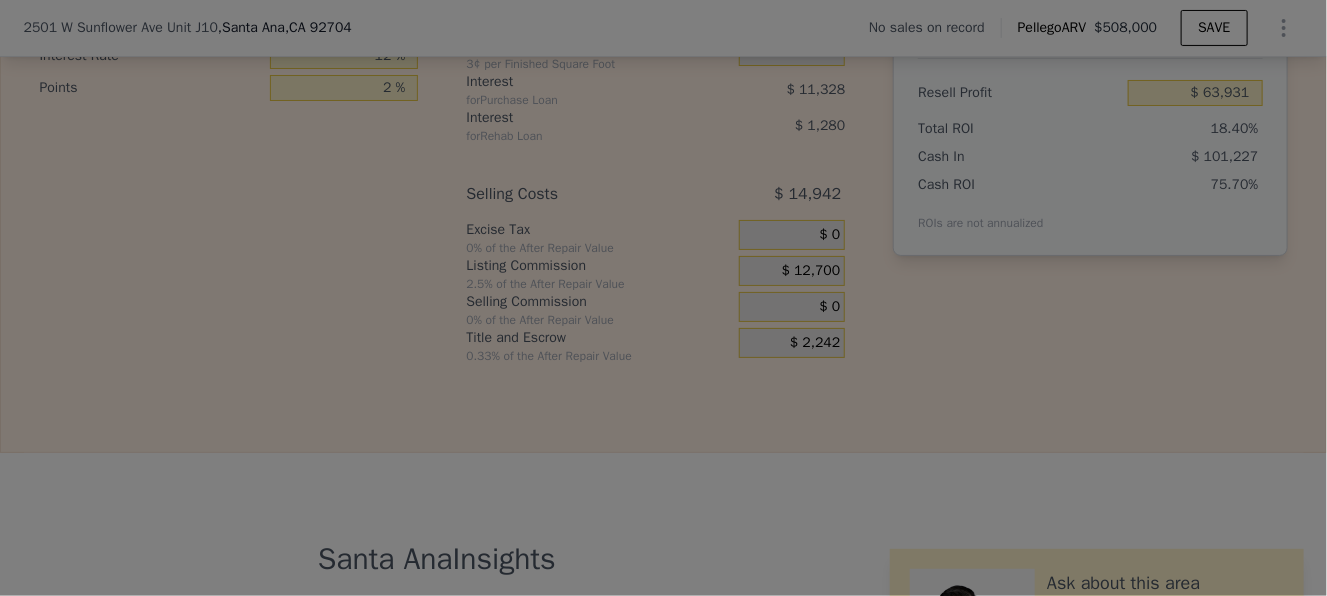 type on "$ 76,631" 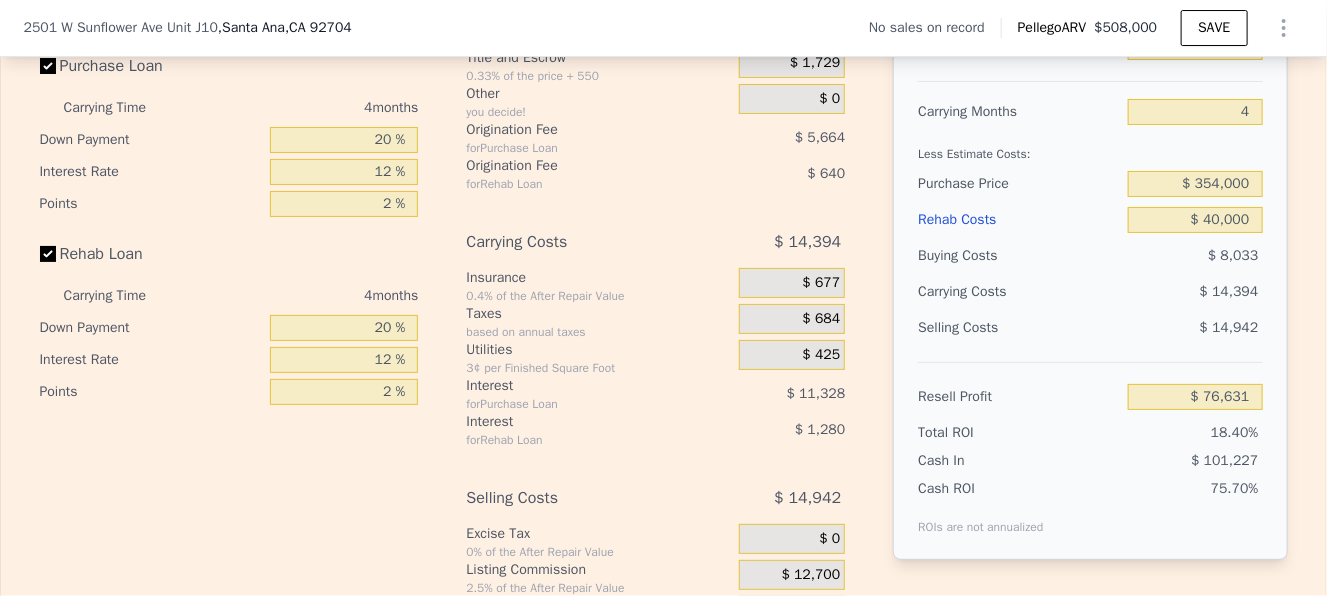 scroll, scrollTop: 2992, scrollLeft: 0, axis: vertical 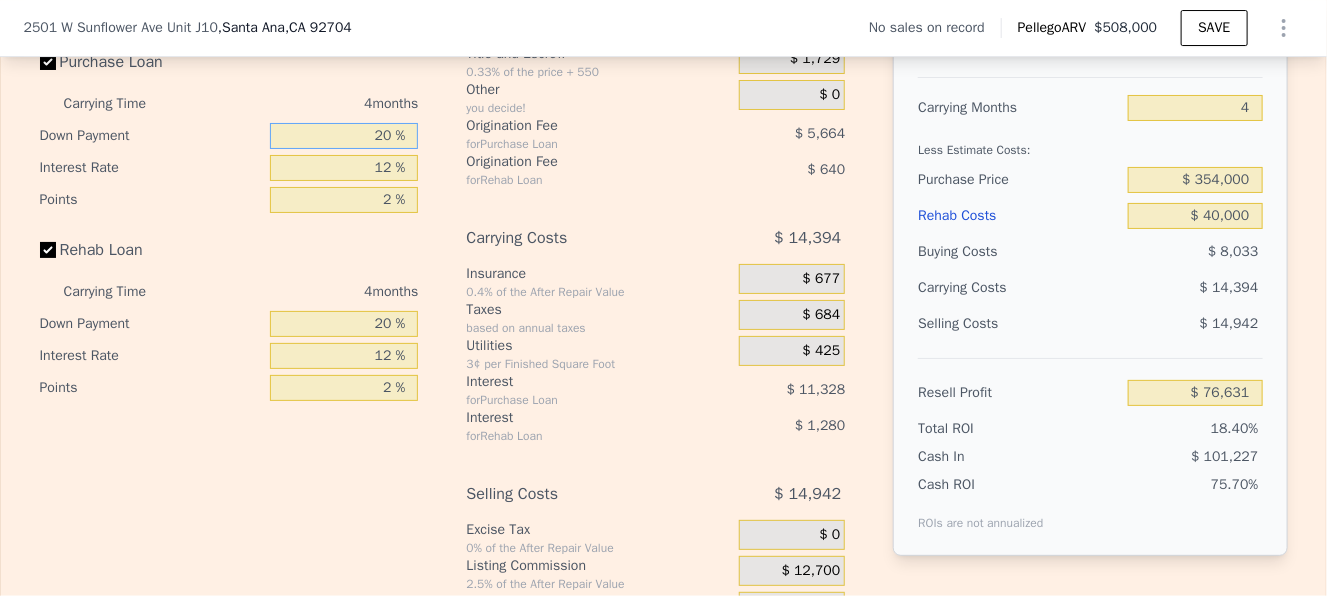 drag, startPoint x: 339, startPoint y: 162, endPoint x: 417, endPoint y: 153, distance: 78.51752 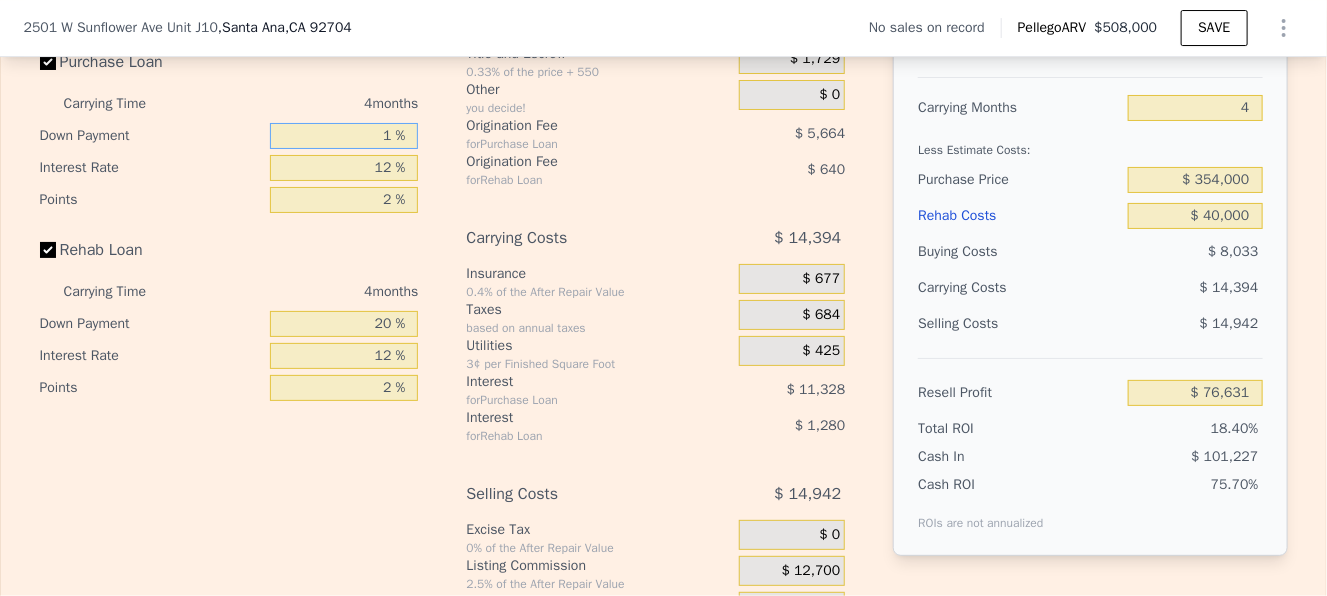 type on "10 %" 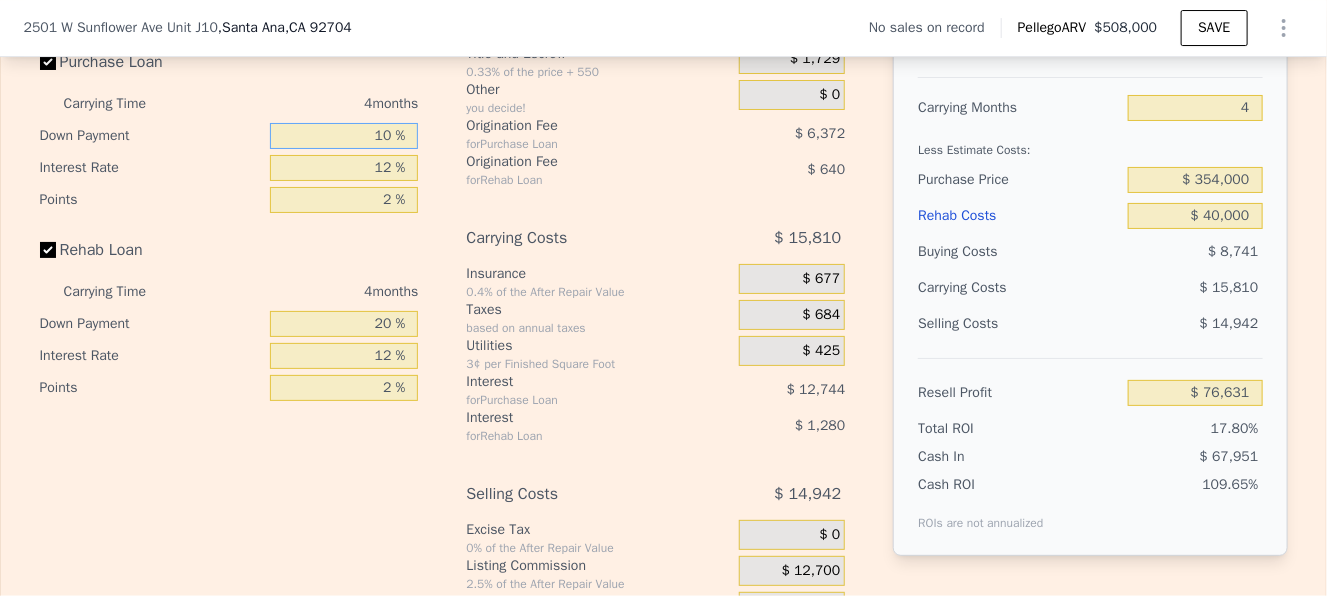 type on "$ 74,507" 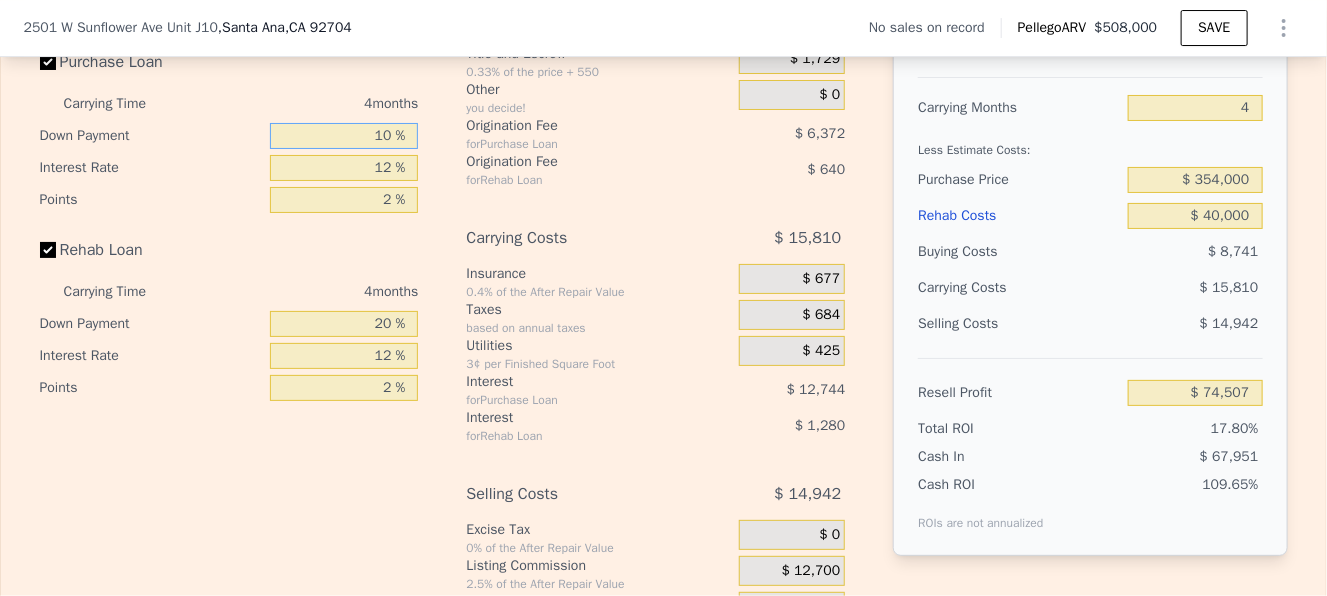 type on "10 %" 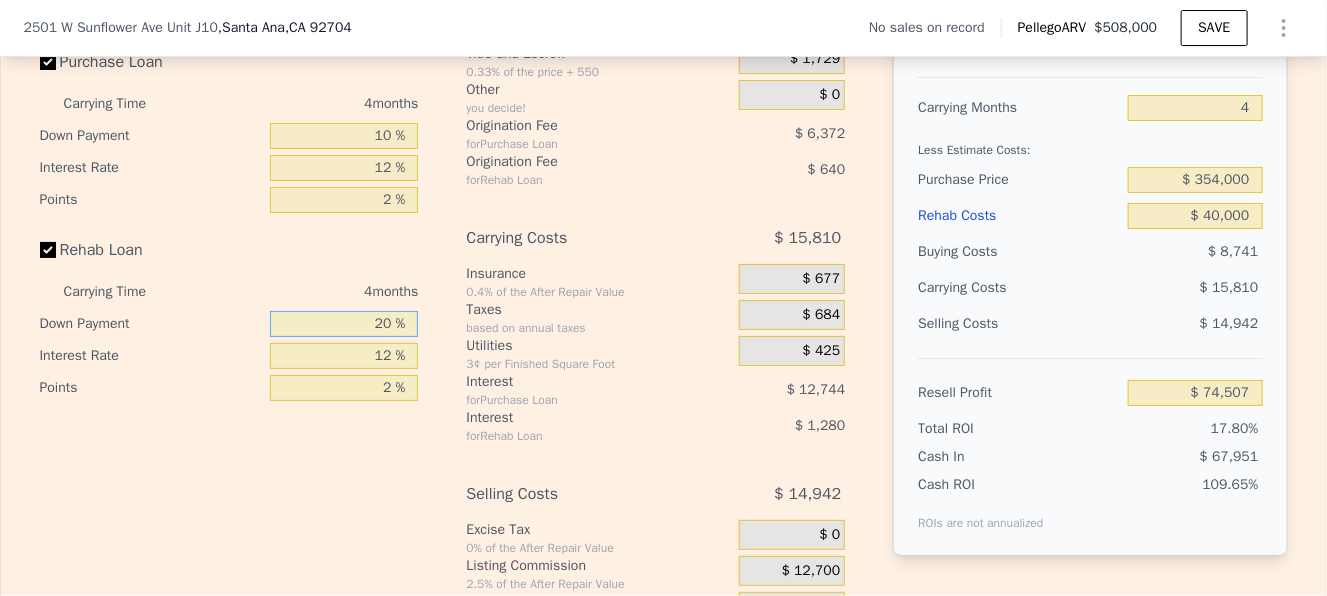 drag, startPoint x: 357, startPoint y: 343, endPoint x: 455, endPoint y: 347, distance: 98.0816 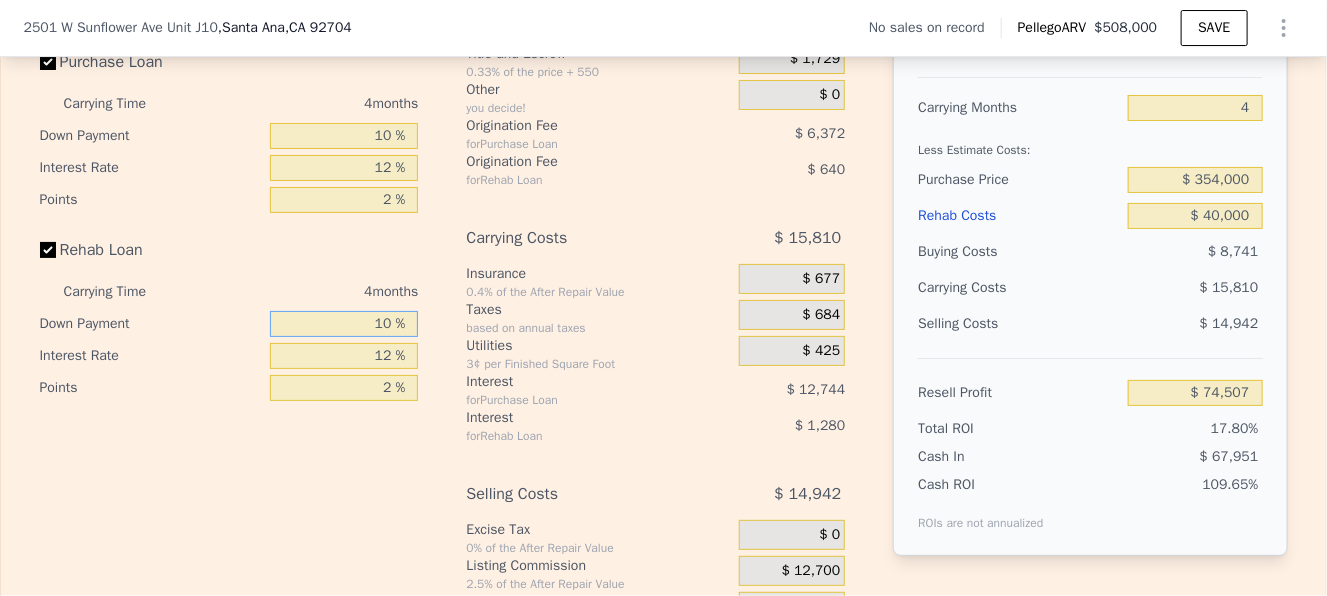 type on "10 %" 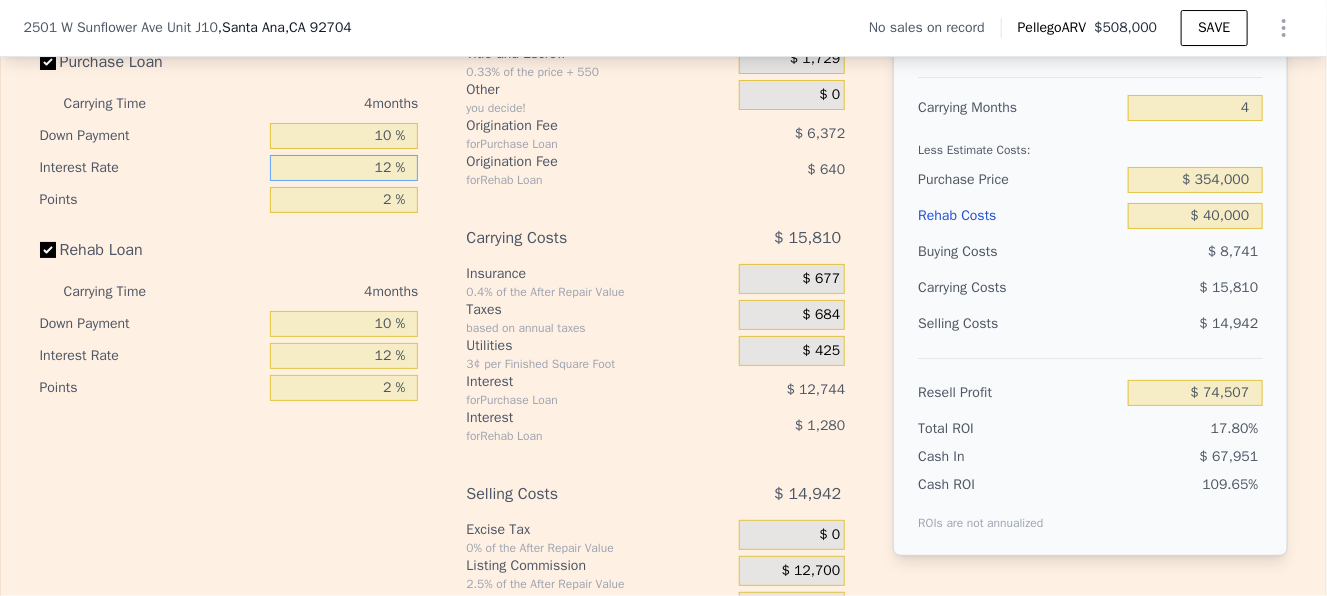 click on "12 %" at bounding box center [344, 168] 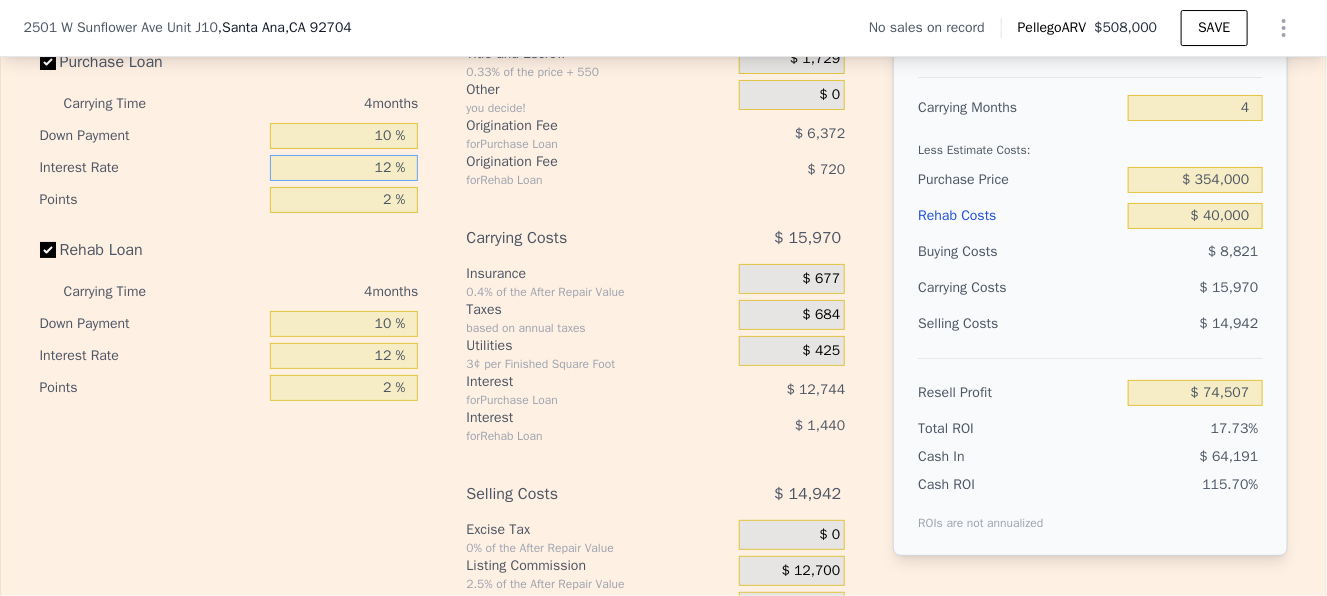 type on "$ 74,267" 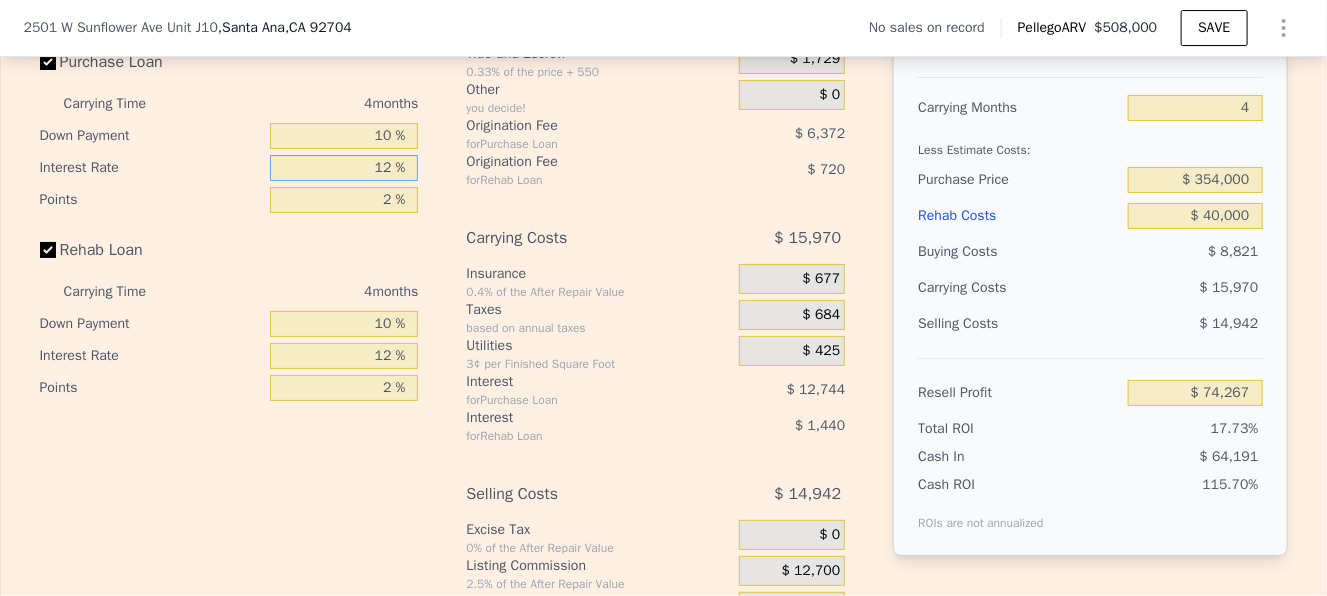 drag, startPoint x: 350, startPoint y: 195, endPoint x: 467, endPoint y: 200, distance: 117.10679 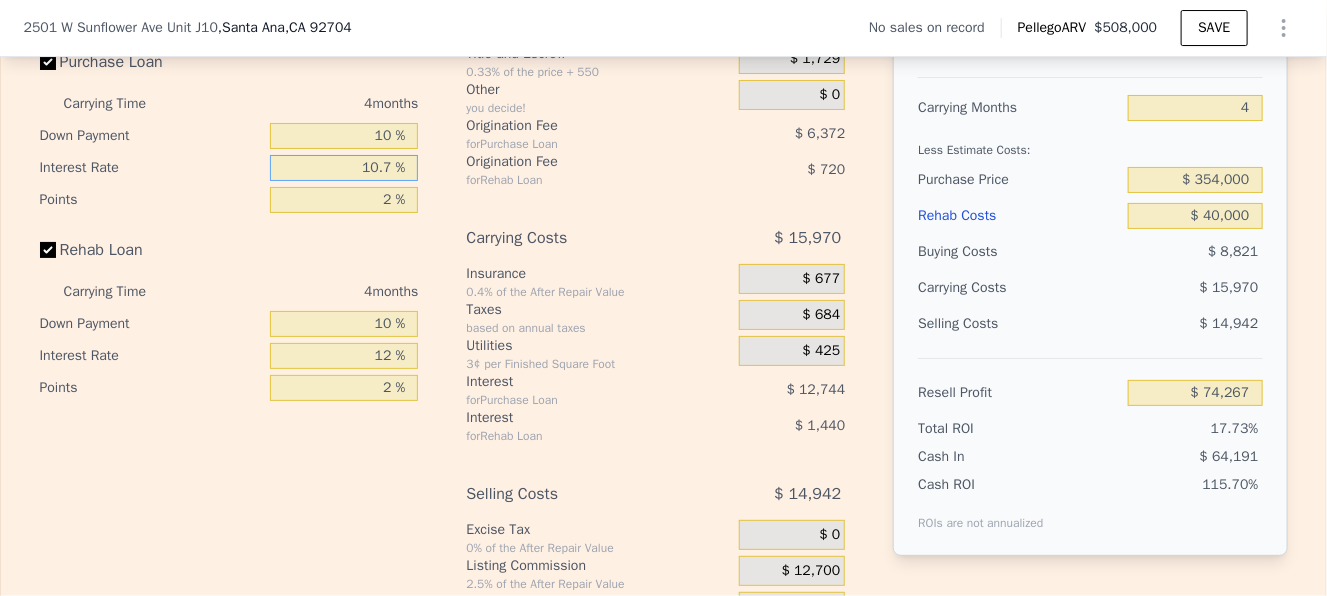 type on "10.75 %" 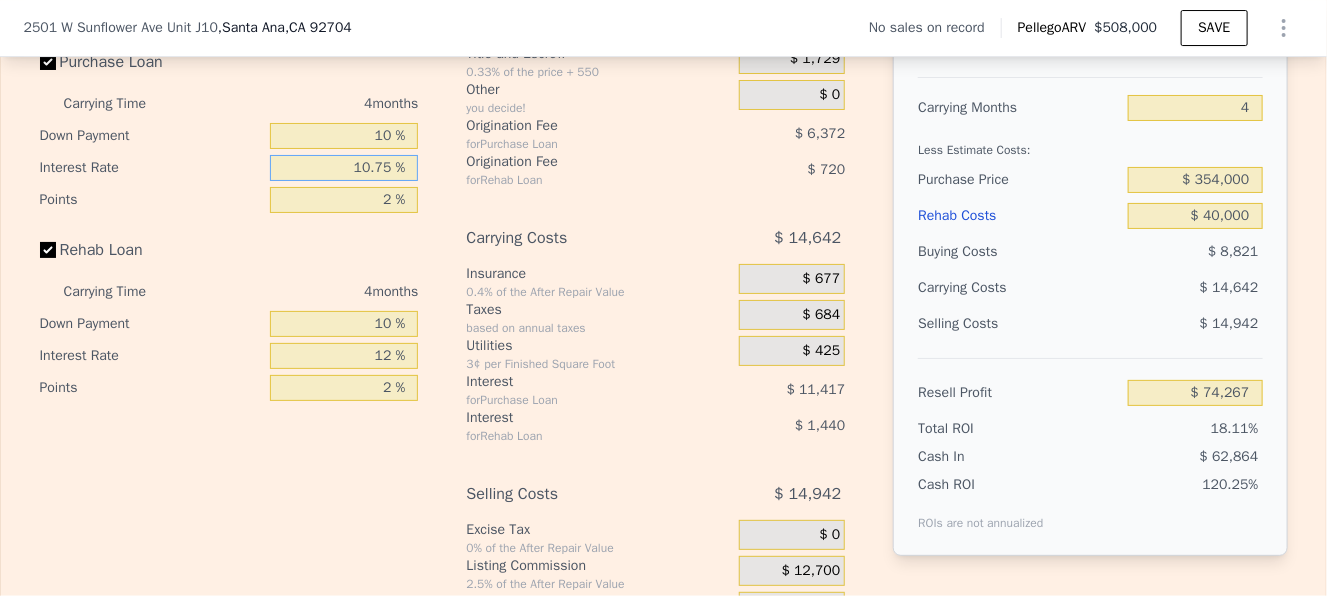 type on "$ 75,595" 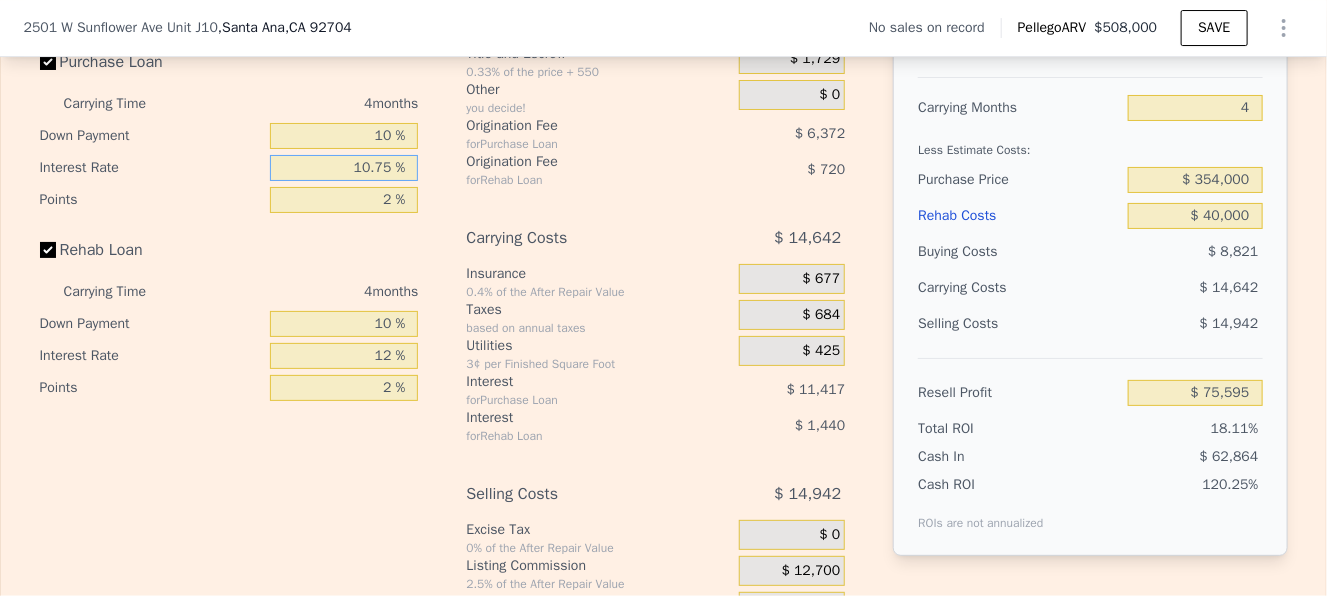 type on "10.75 %" 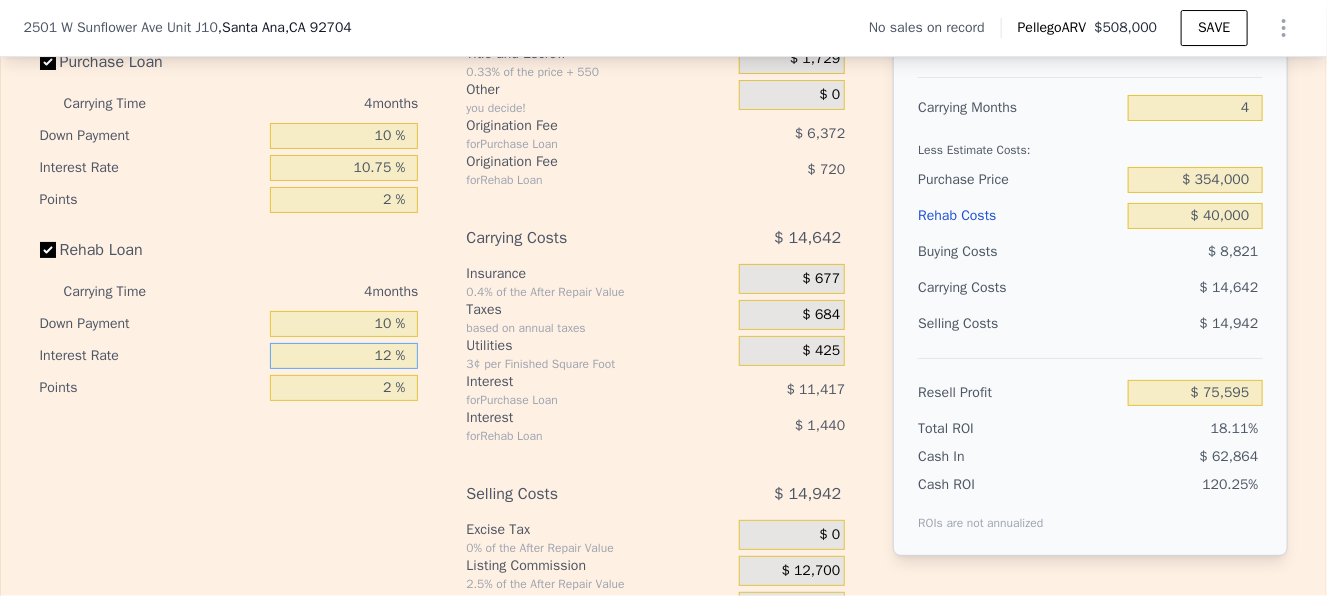 drag, startPoint x: 348, startPoint y: 378, endPoint x: 456, endPoint y: 379, distance: 108.00463 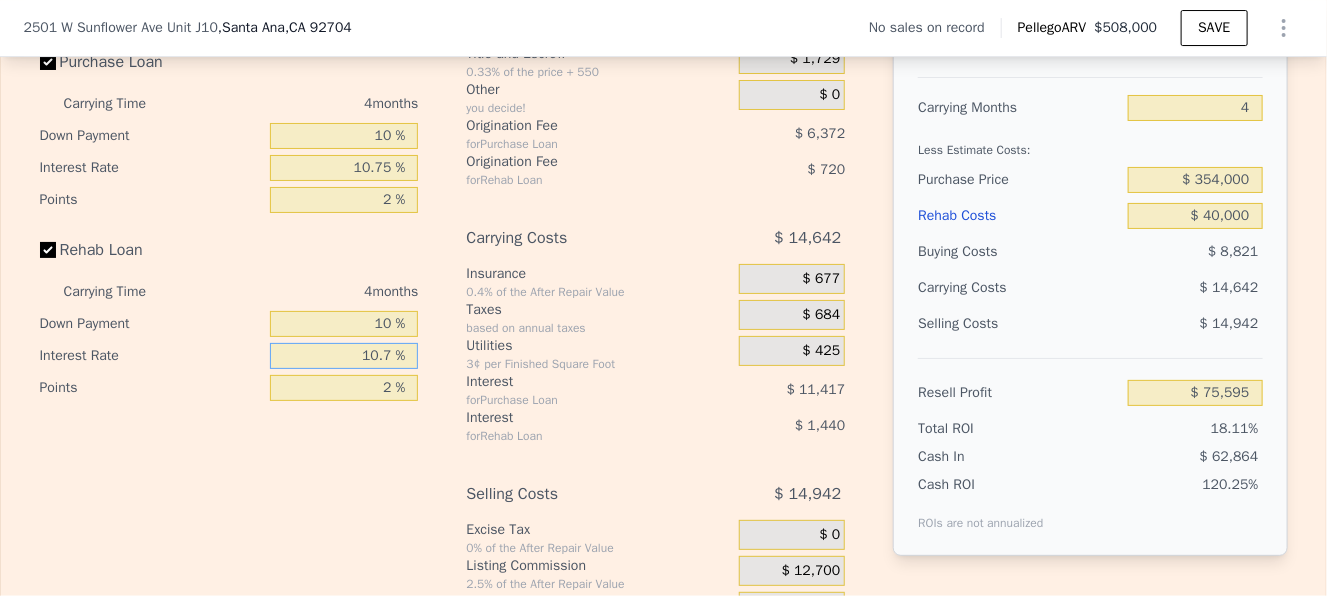 type on "10.75 %" 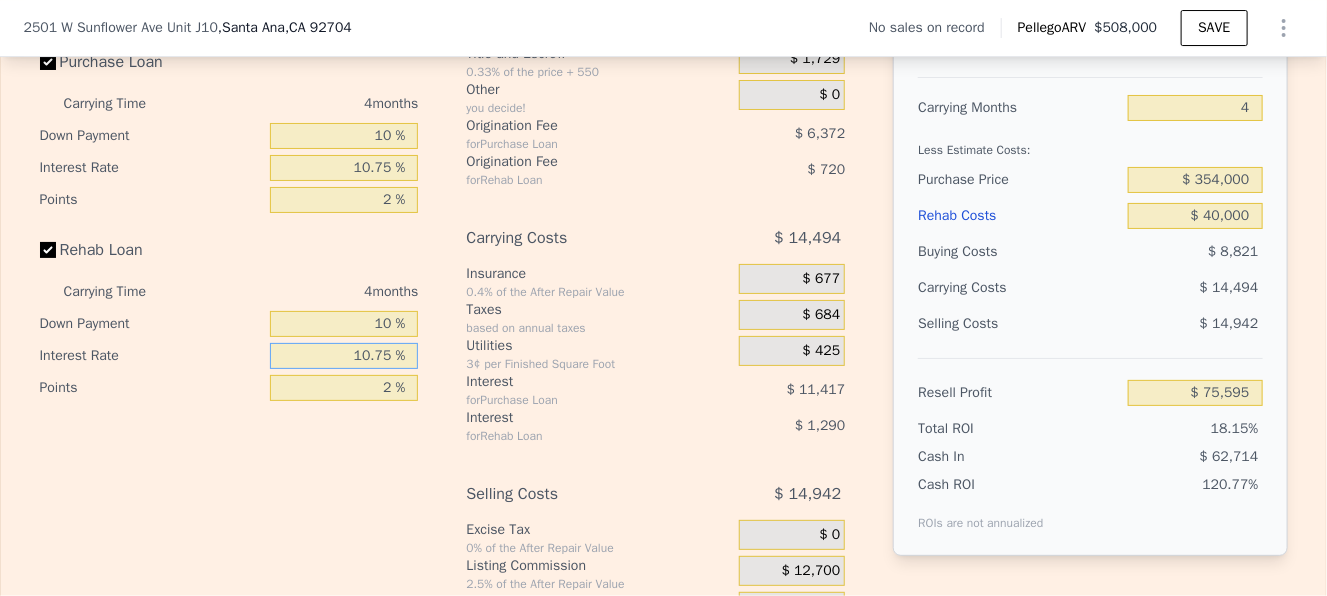 type on "$ 75,835" 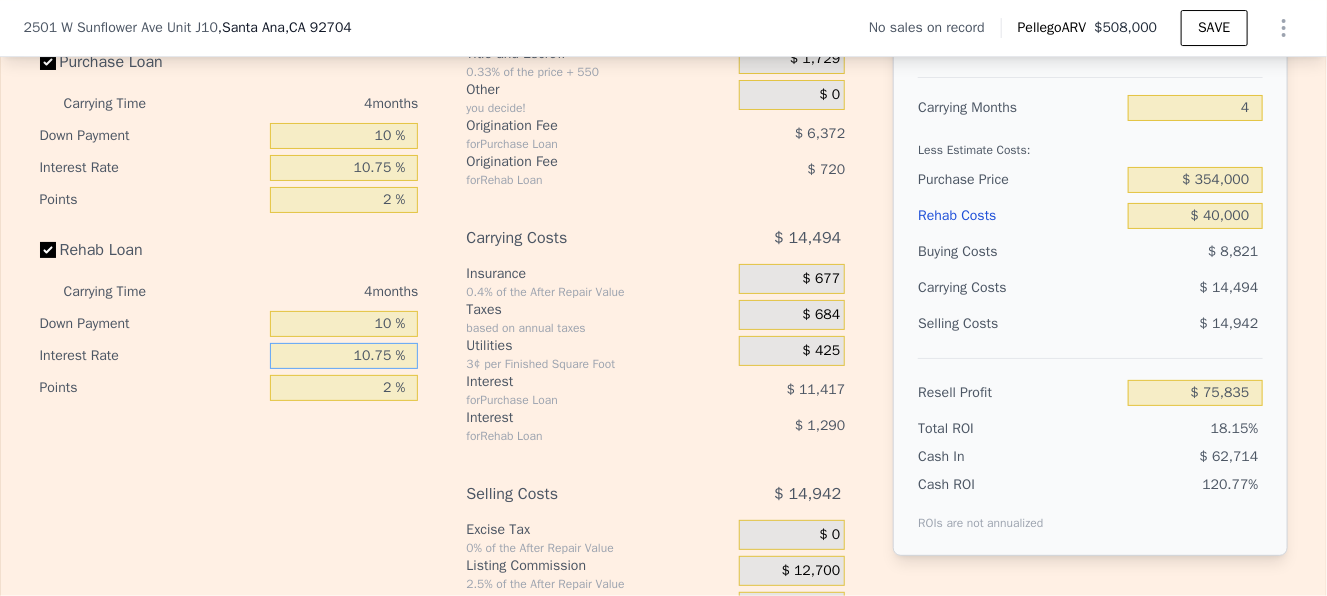 type on "10.75 %" 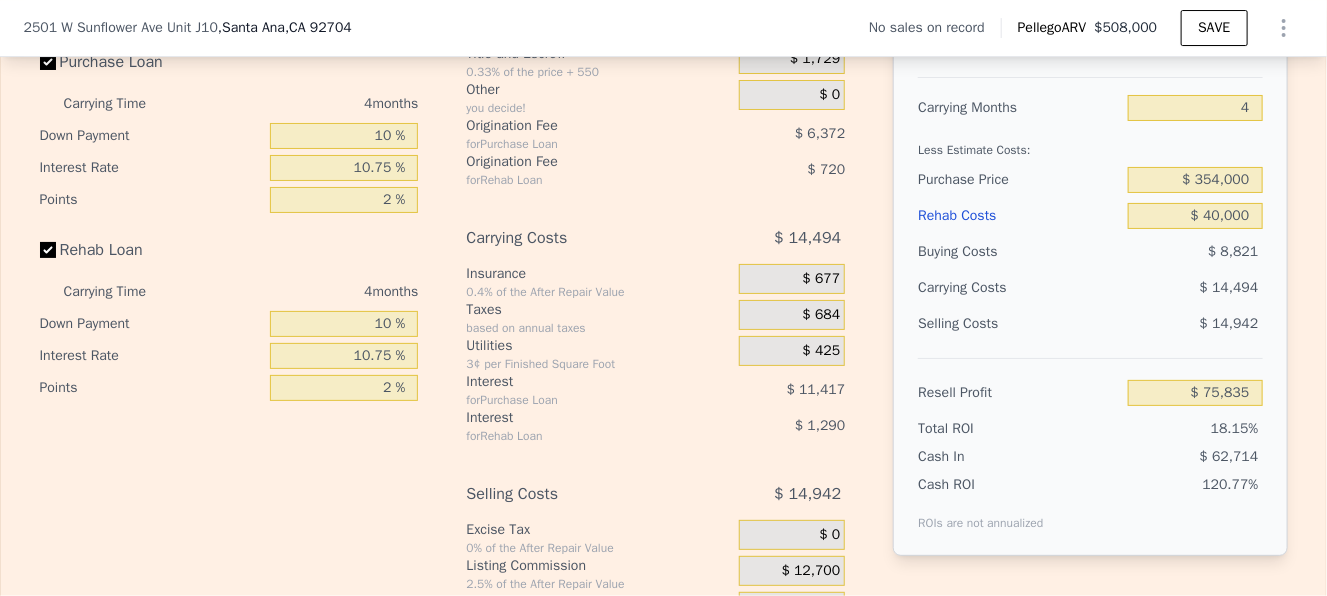 click on "Utilities" at bounding box center [598, 346] 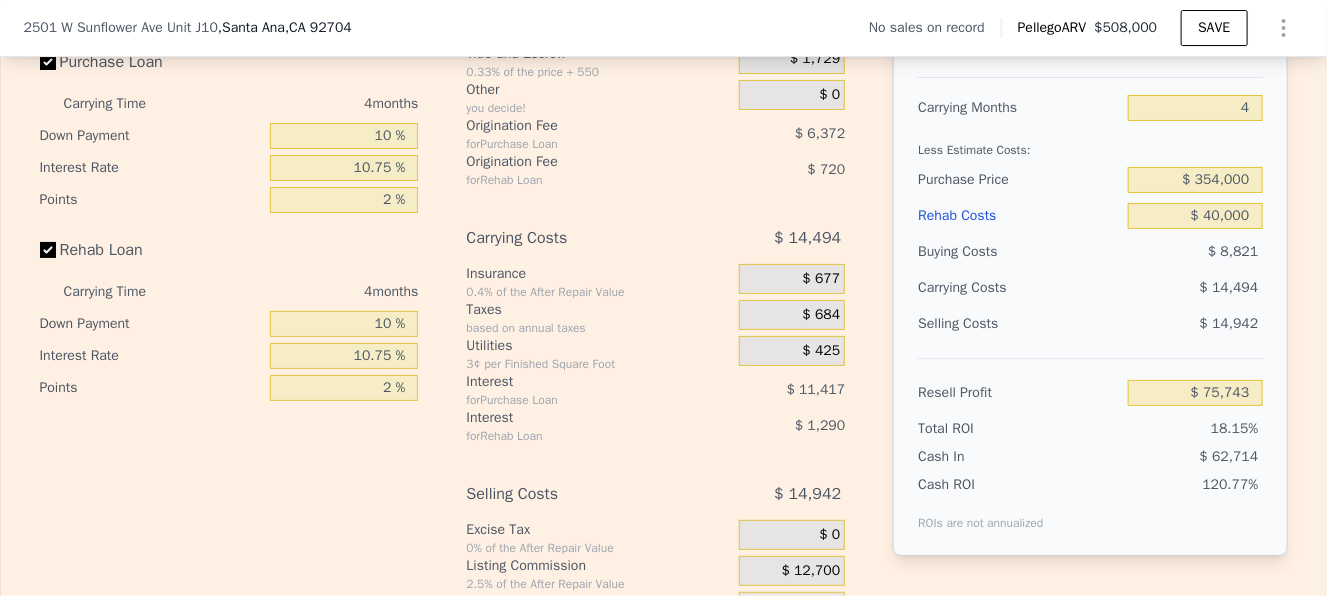 click on "18.15%" at bounding box center (1235, 428) 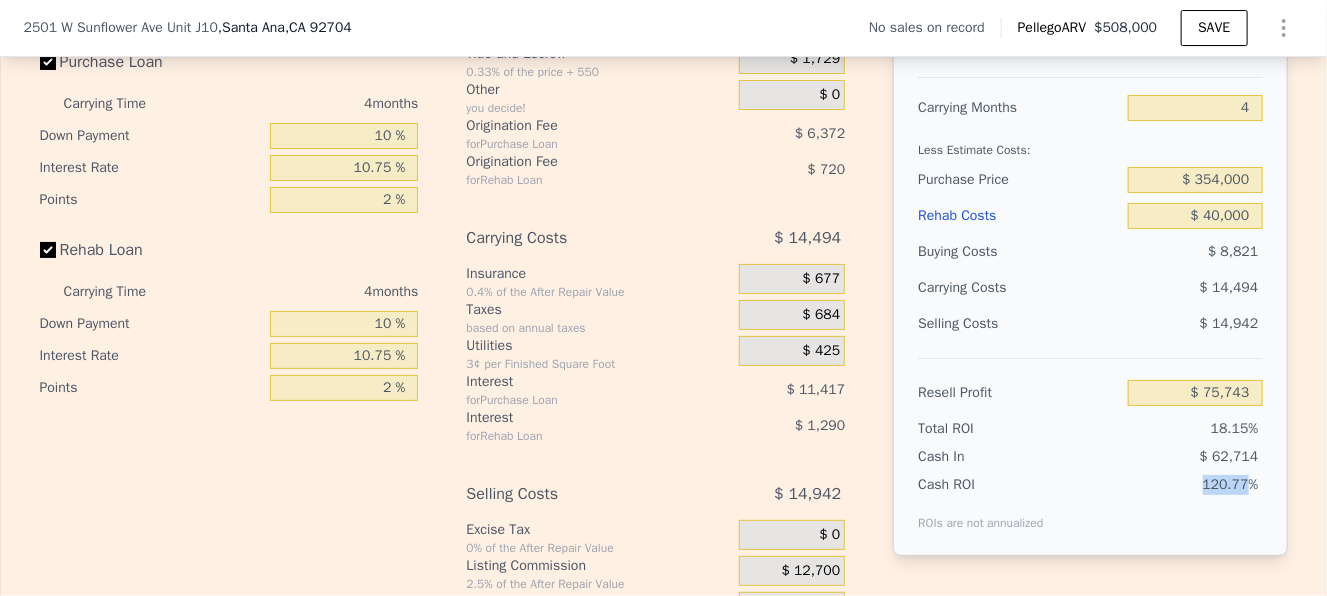 click on "Cash ROI ROIs are not annualized 120.77%" at bounding box center (1090, 499) 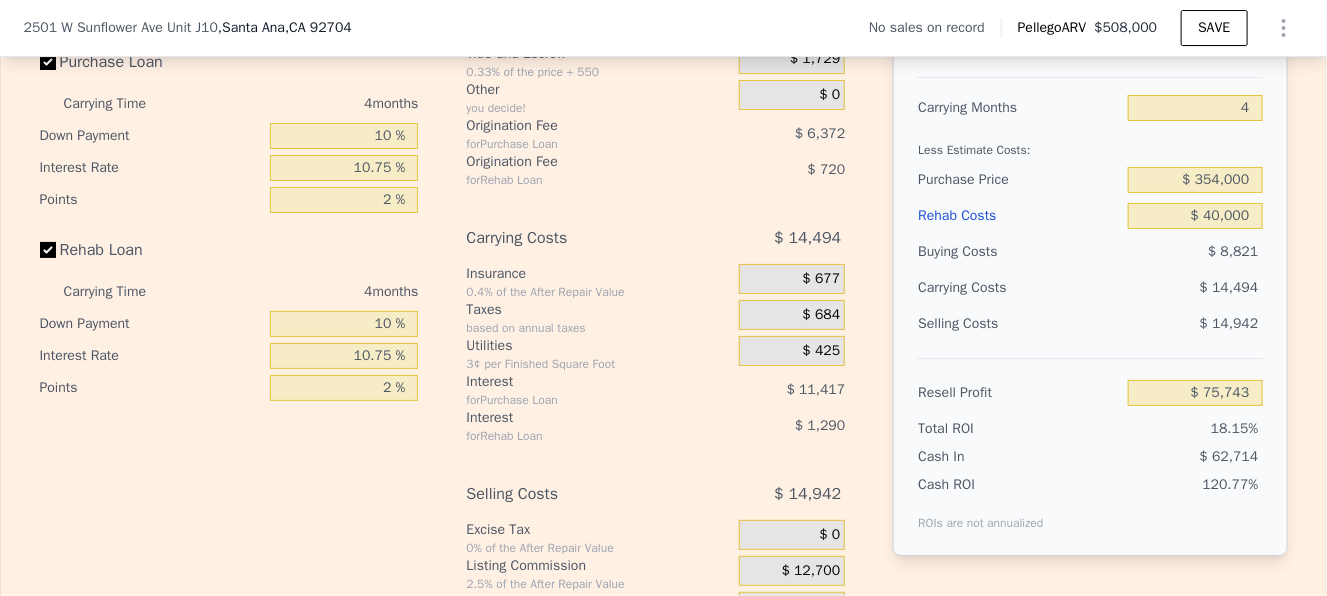 click on "Cash In $ 62,714" at bounding box center (1090, 453) 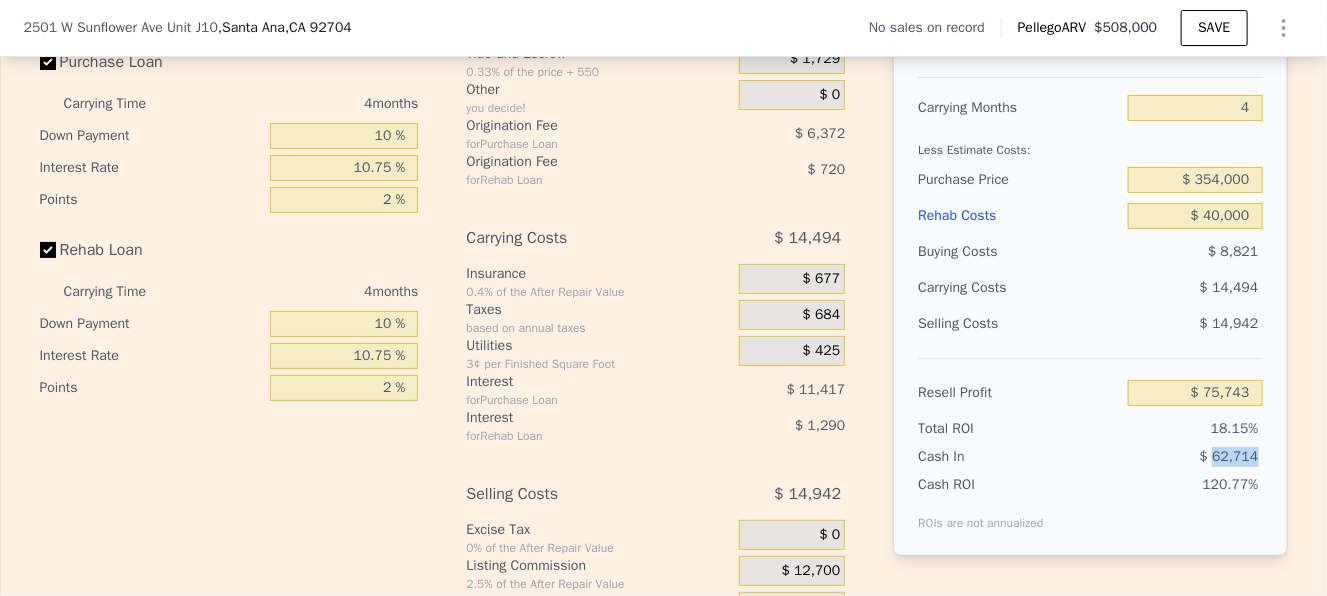 click on "$ 62,714" at bounding box center (1229, 456) 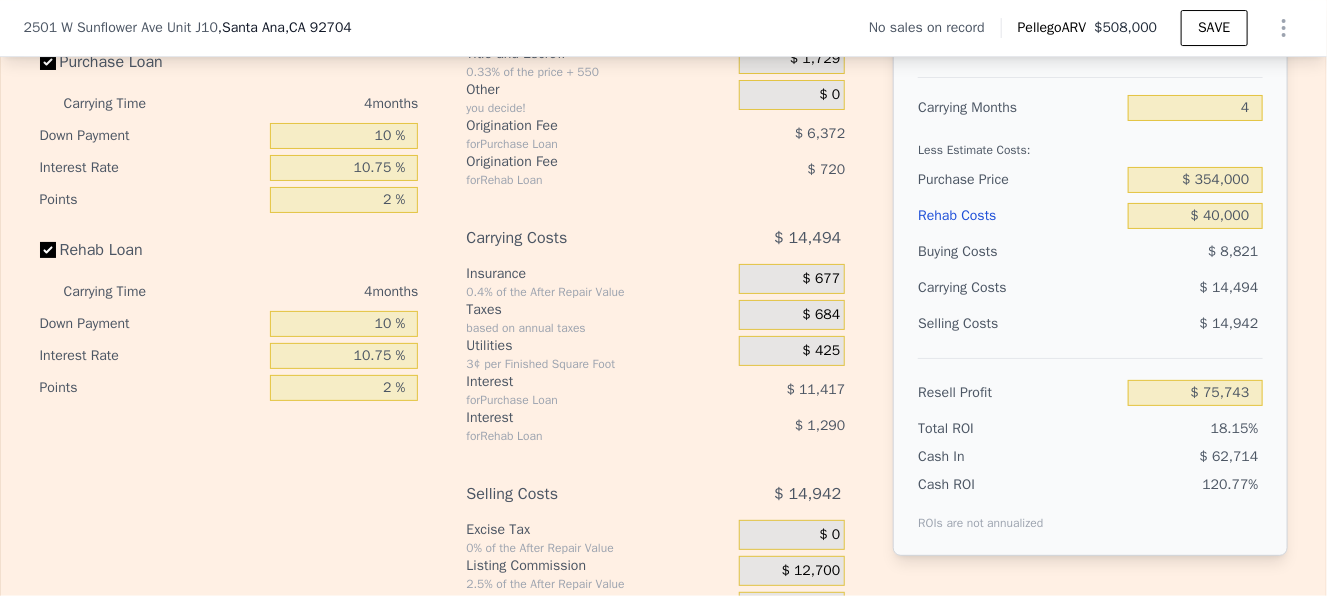 click on "$ 62,714" at bounding box center (1157, 457) 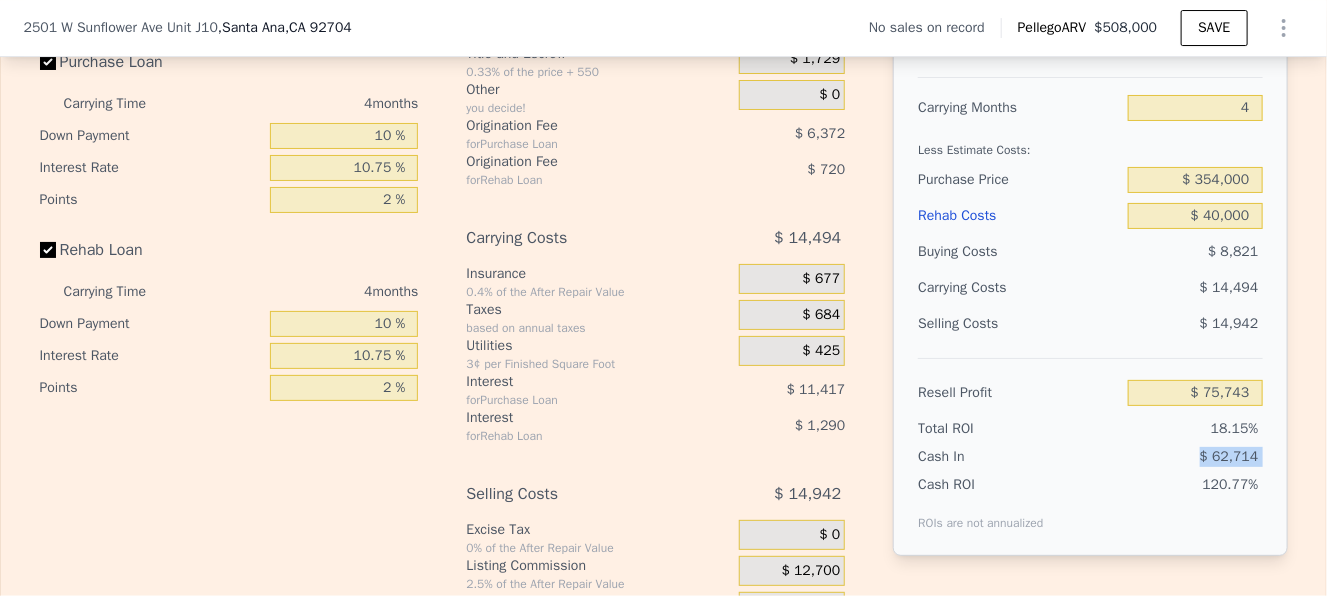 drag, startPoint x: 1167, startPoint y: 484, endPoint x: 1281, endPoint y: 484, distance: 114 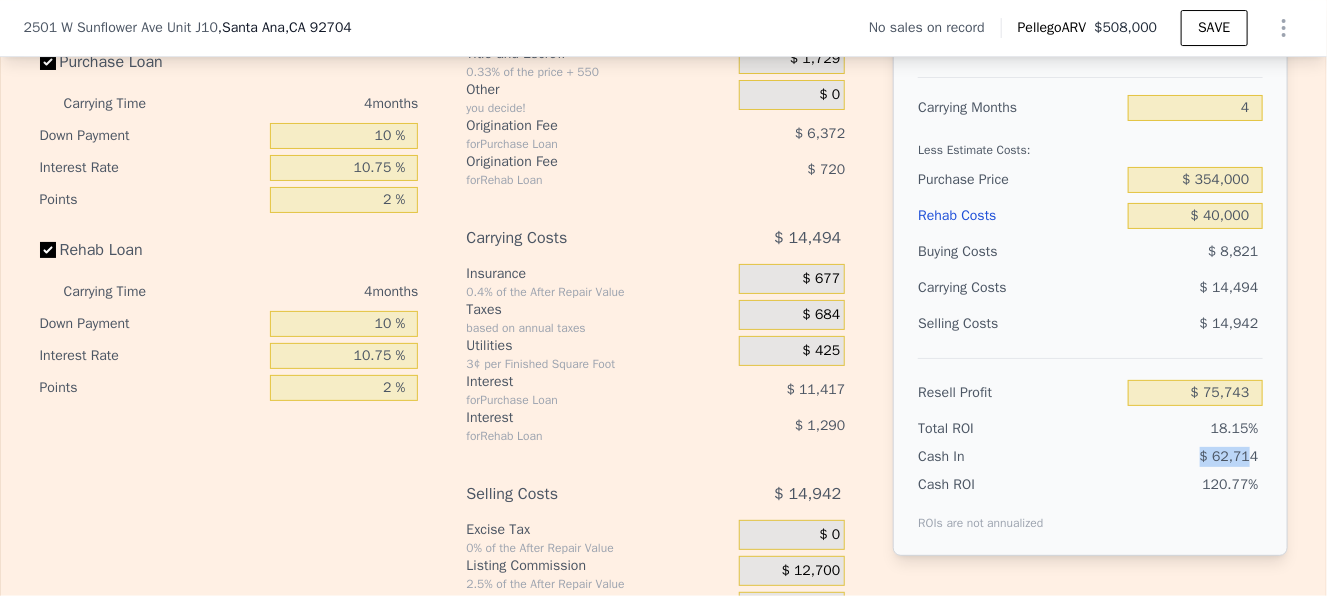 click on "$ 62,714" at bounding box center (1157, 457) 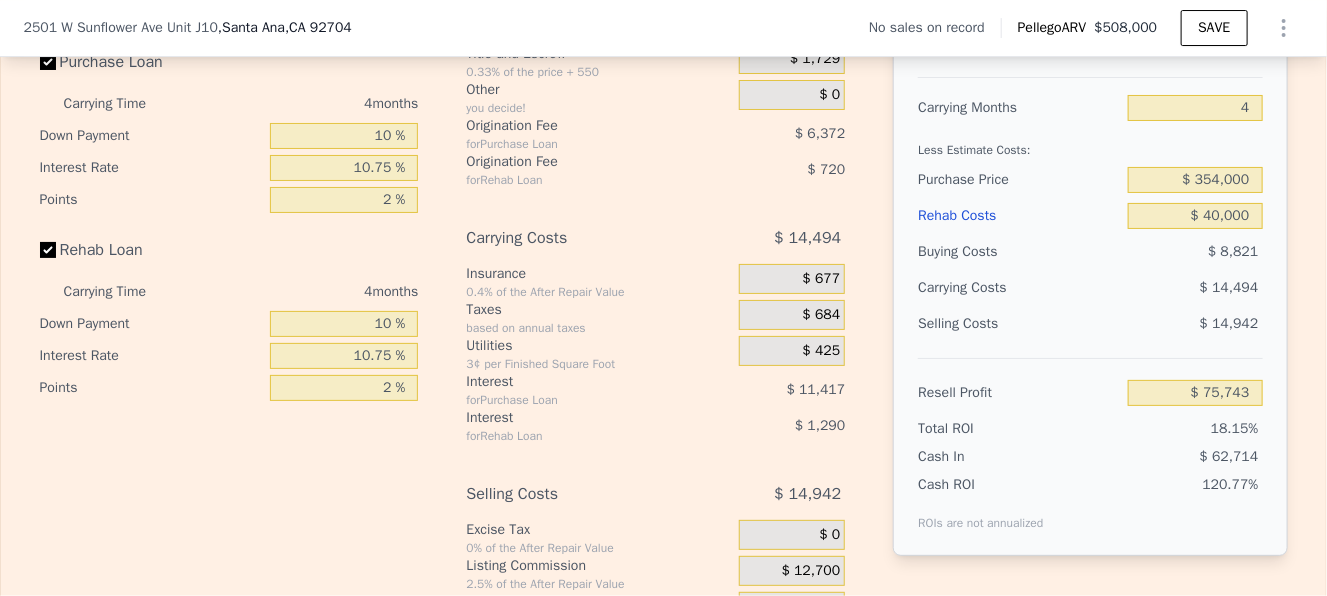 click on "$ 62,714" at bounding box center [1157, 457] 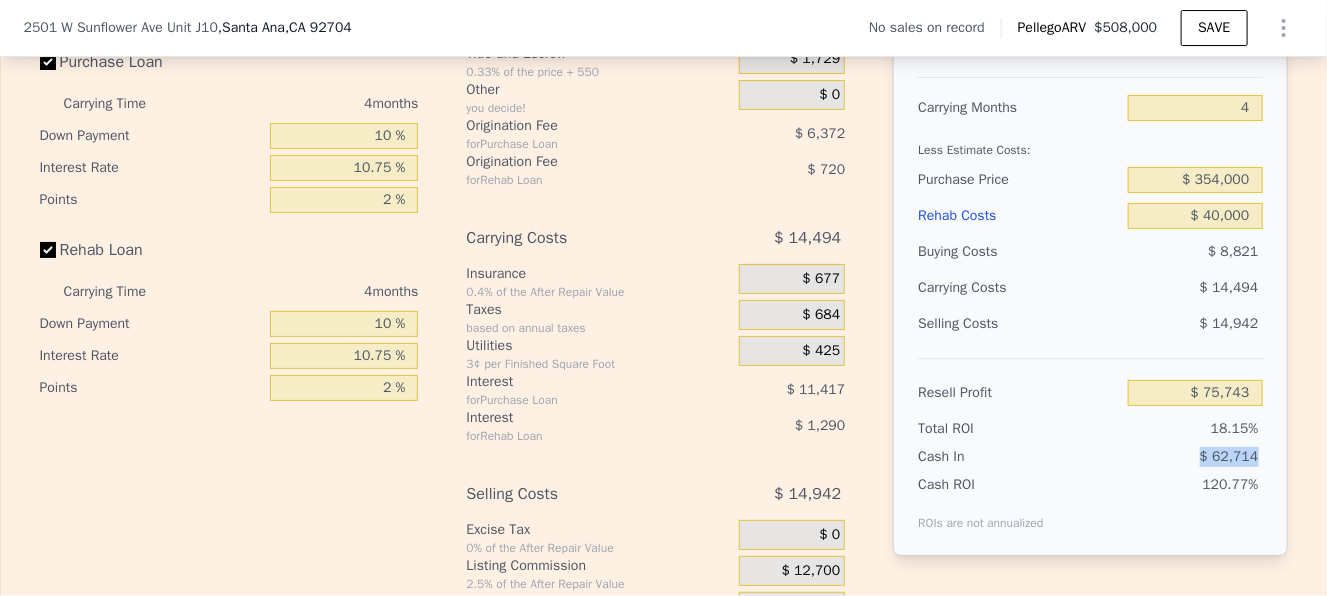 drag, startPoint x: 1253, startPoint y: 485, endPoint x: 1181, endPoint y: 481, distance: 72.11102 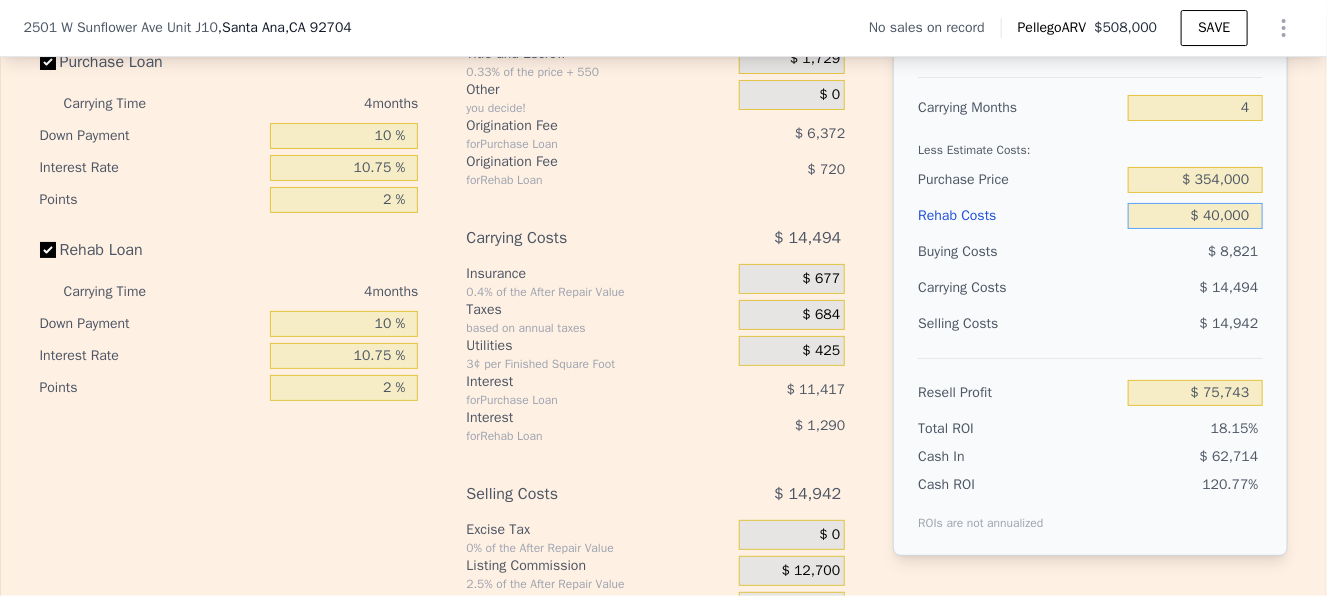 drag, startPoint x: 1179, startPoint y: 242, endPoint x: 1325, endPoint y: 242, distance: 146 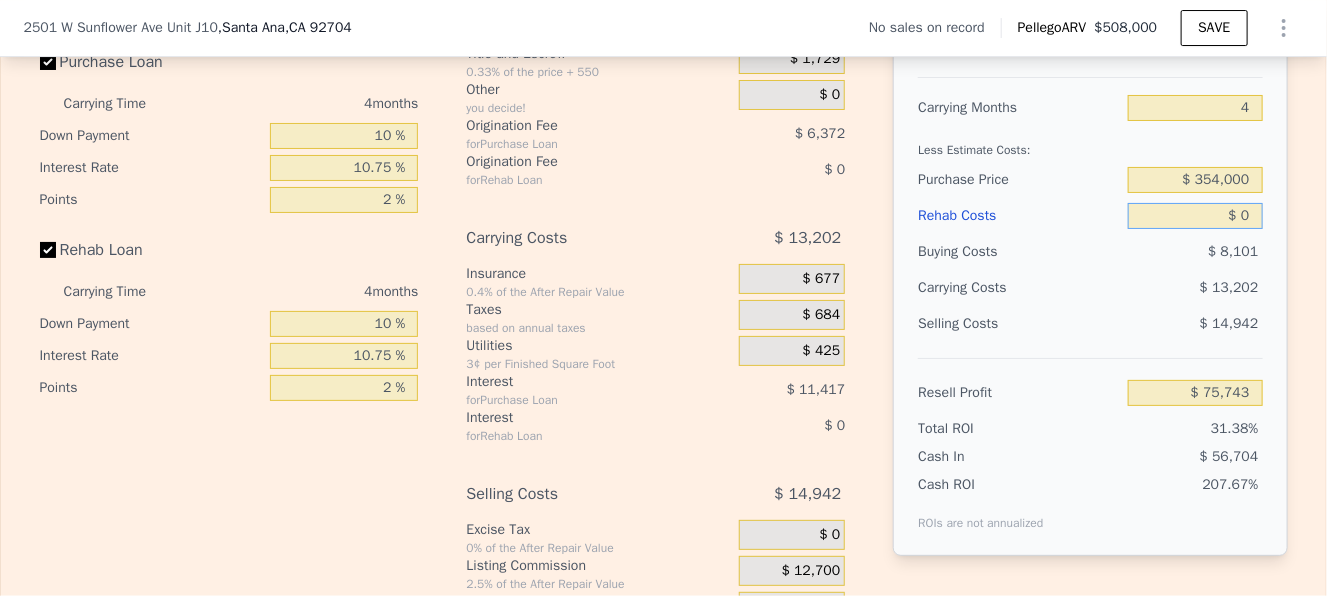 type on "$ 117,755" 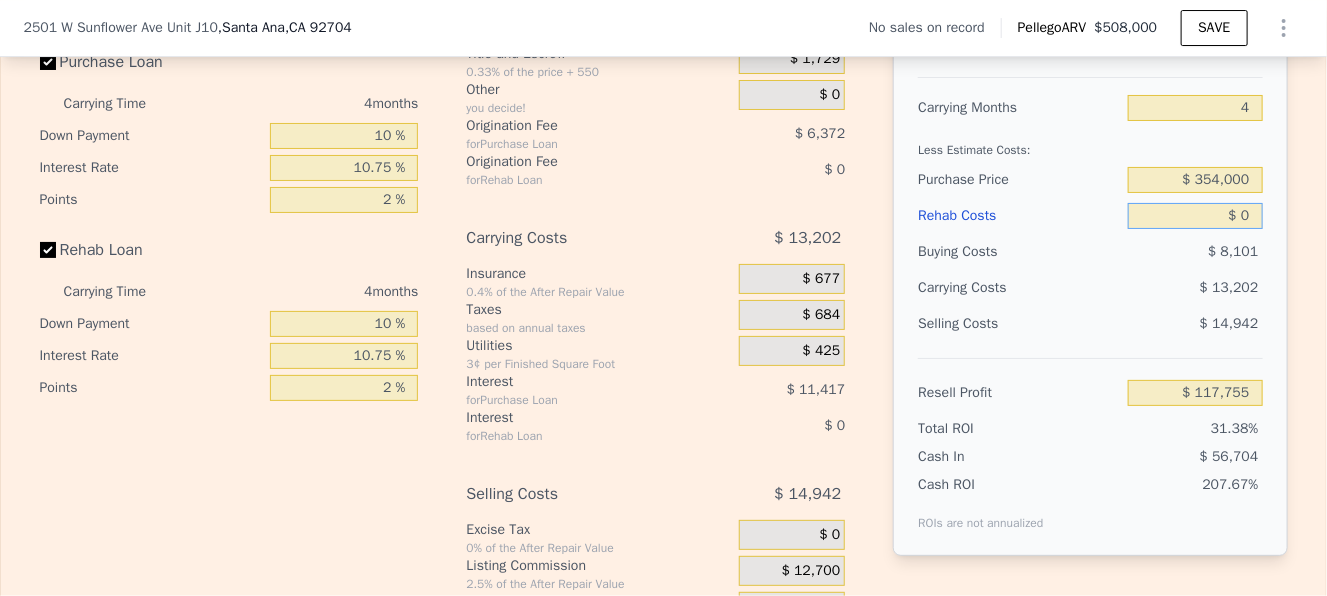 drag, startPoint x: 1198, startPoint y: 245, endPoint x: 1260, endPoint y: 250, distance: 62.201286 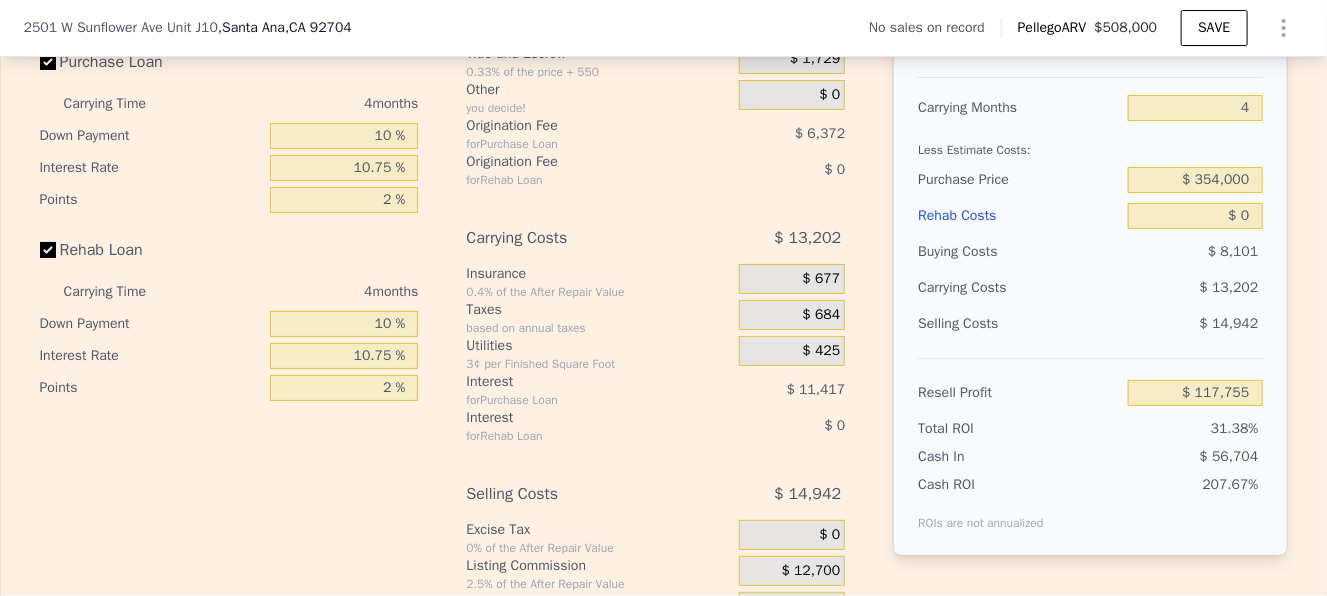 click on "$ 8,101" at bounding box center (1195, 252) 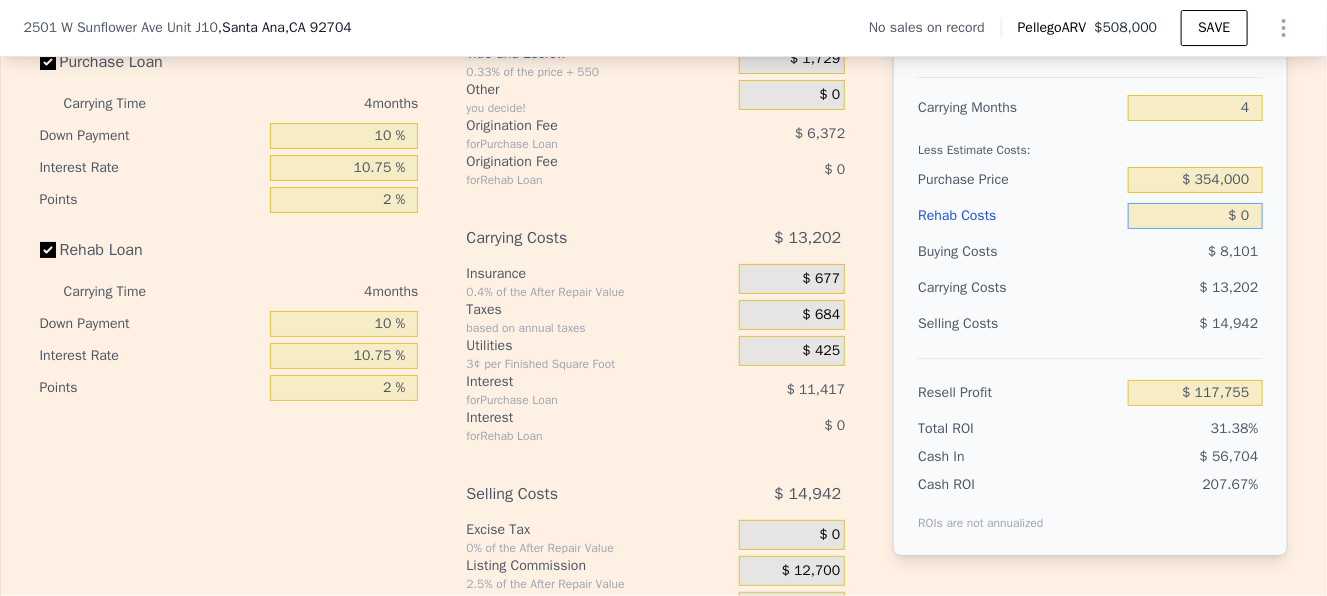 click on "$ 0" at bounding box center [1195, 216] 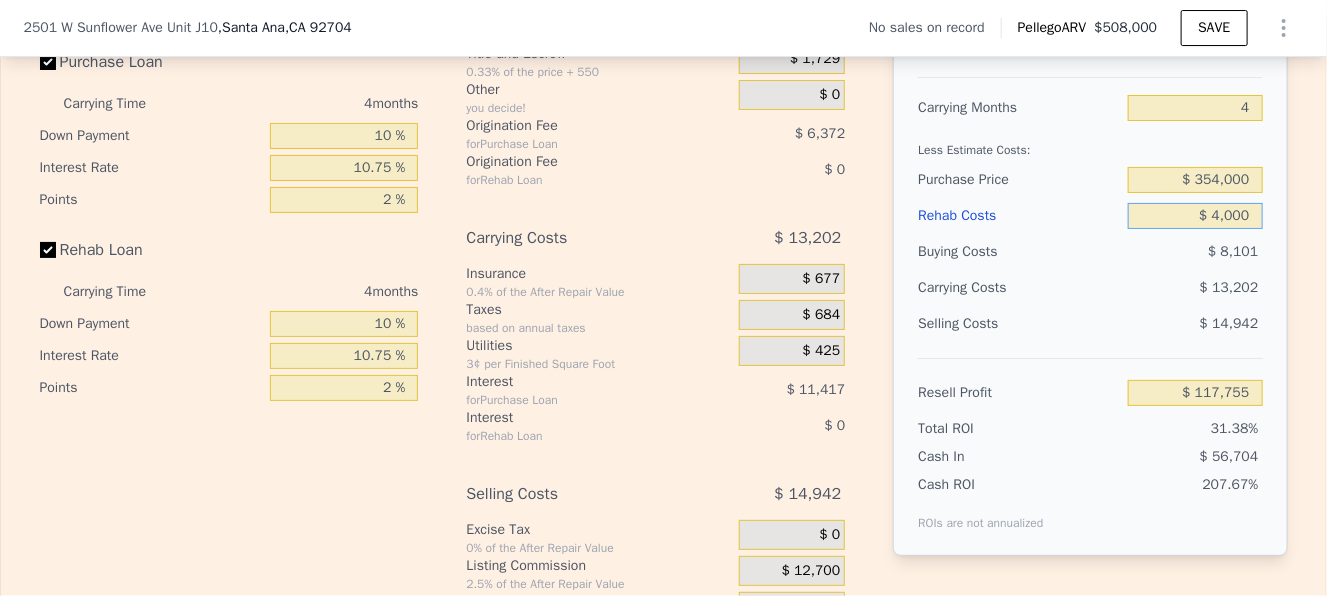 type on "$ 40,000" 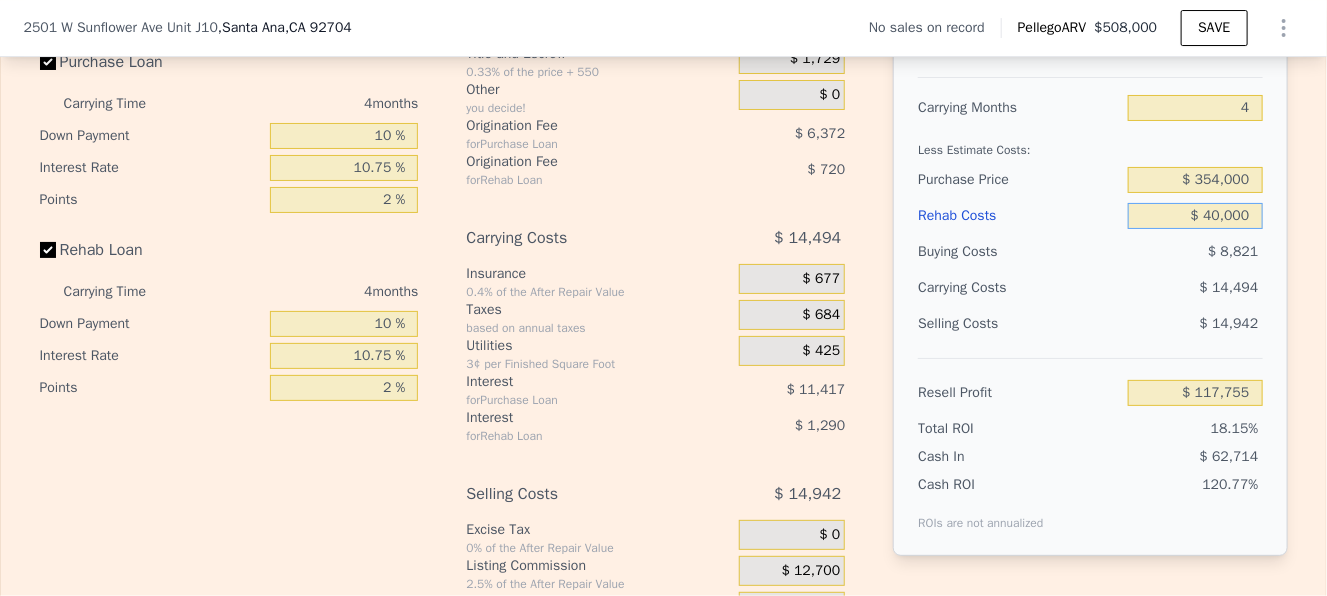 type on "$ 75,743" 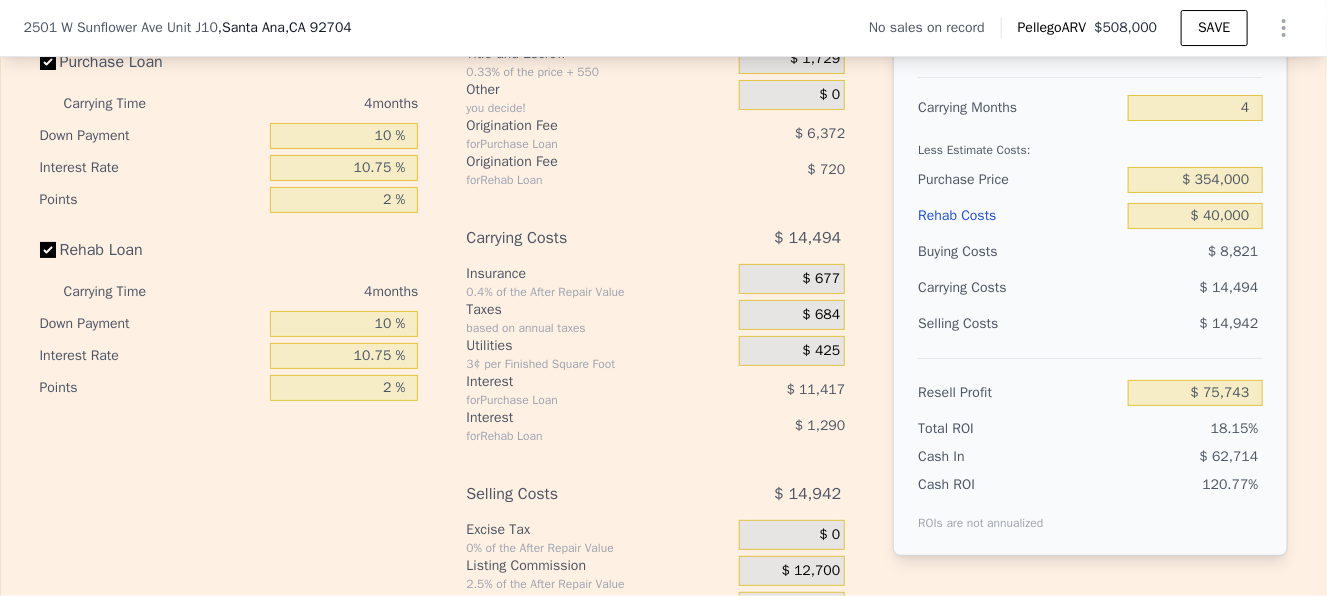 click on "Selling Costs" at bounding box center (1019, 324) 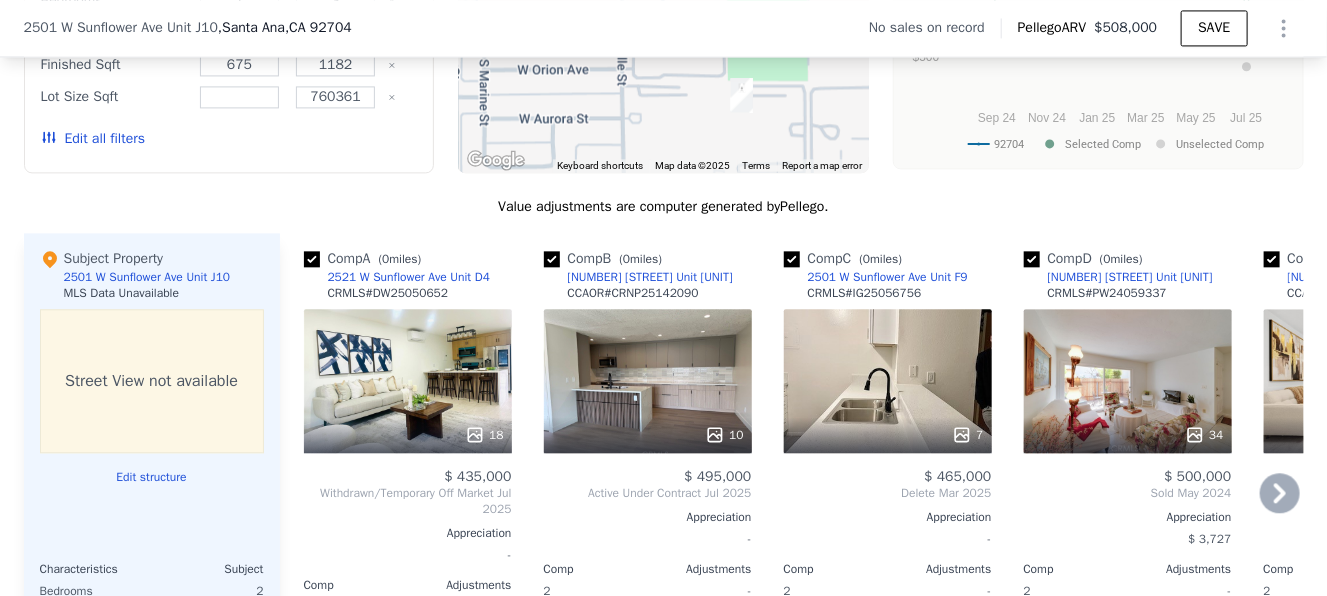 scroll, scrollTop: 1792, scrollLeft: 0, axis: vertical 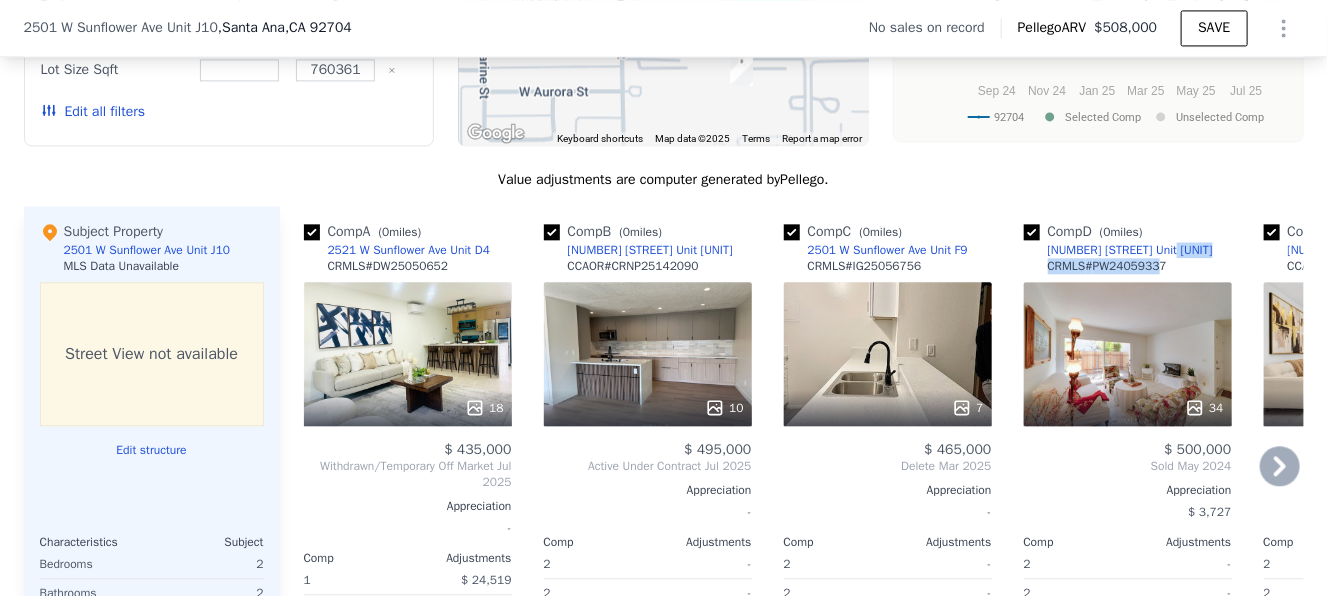 drag, startPoint x: 1163, startPoint y: 280, endPoint x: 1149, endPoint y: 280, distance: 14 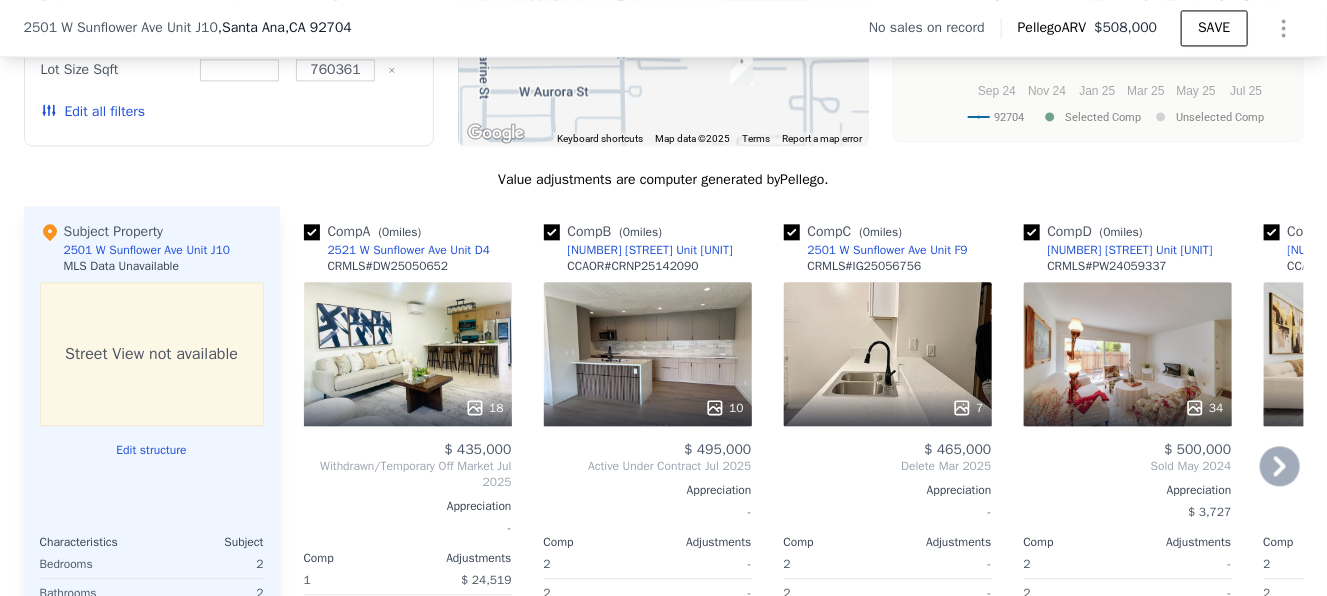 click on "Comp D ( 0 miles) 2501 W Sunflower Ave Unit F2 CRMLS # PW24059337" at bounding box center (1128, 252) 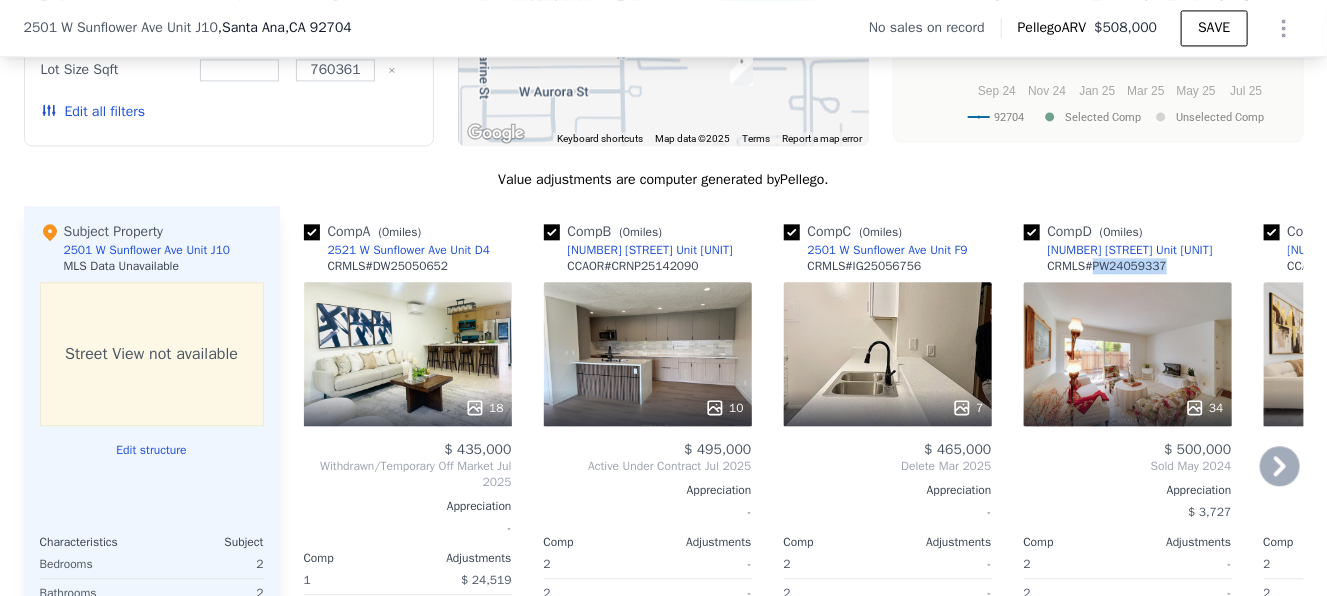 drag, startPoint x: 1157, startPoint y: 283, endPoint x: 1112, endPoint y: 278, distance: 45.276924 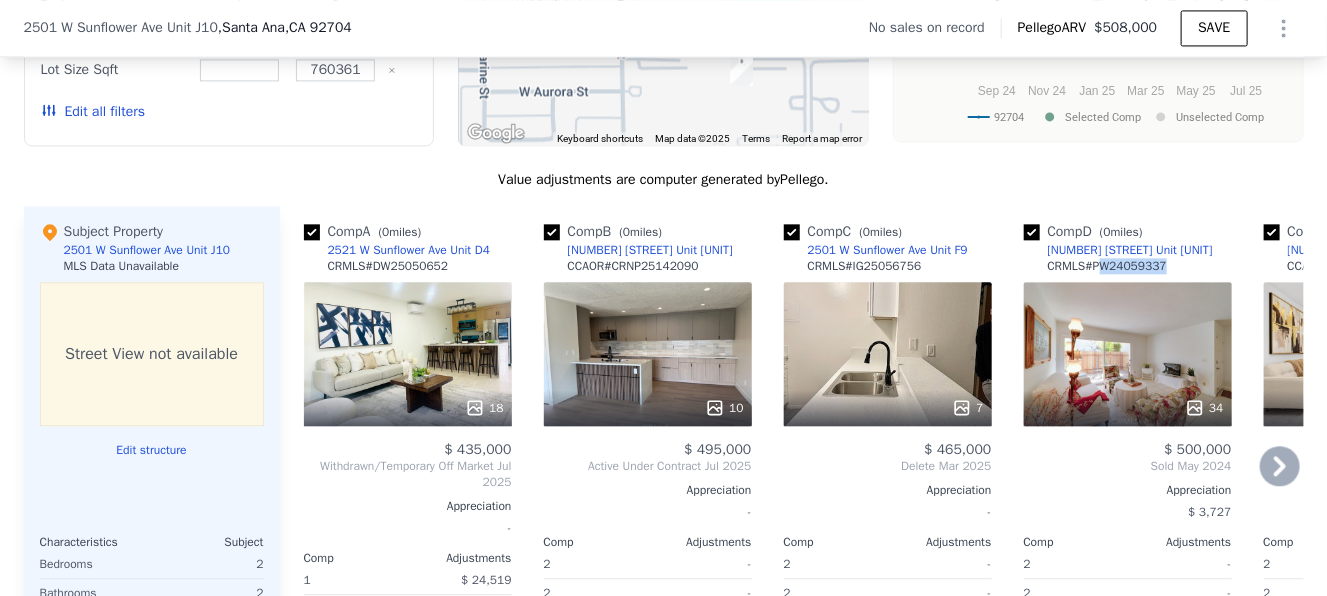 copy on "W24059337" 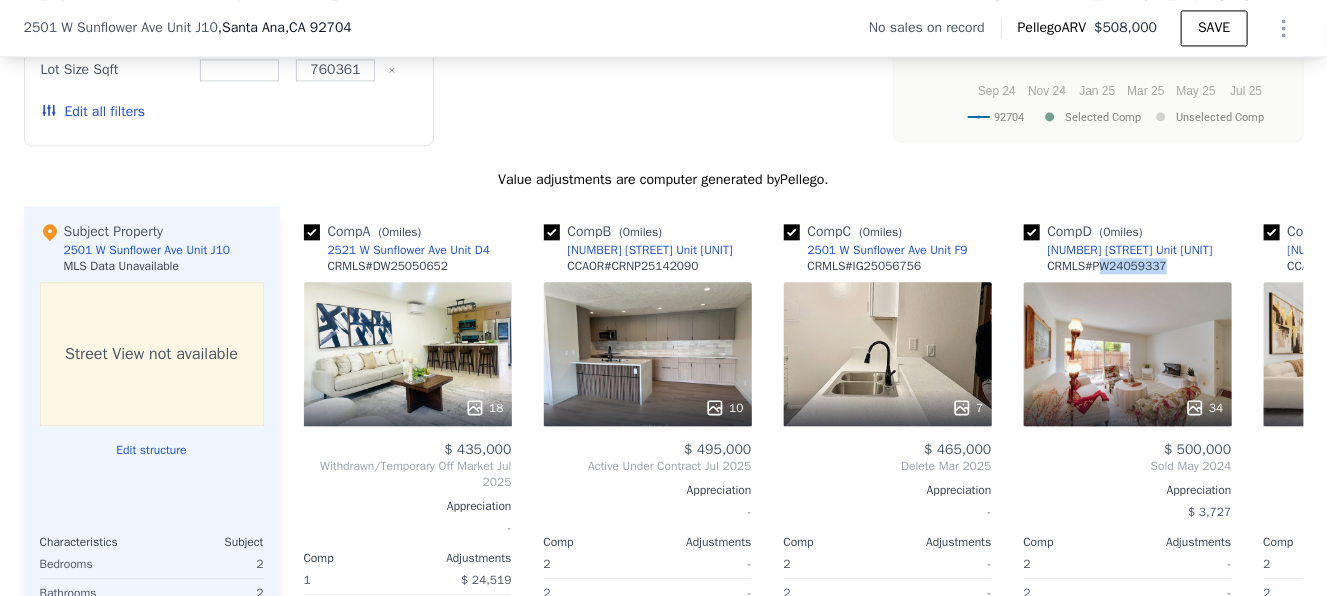 type on "$ 0" 